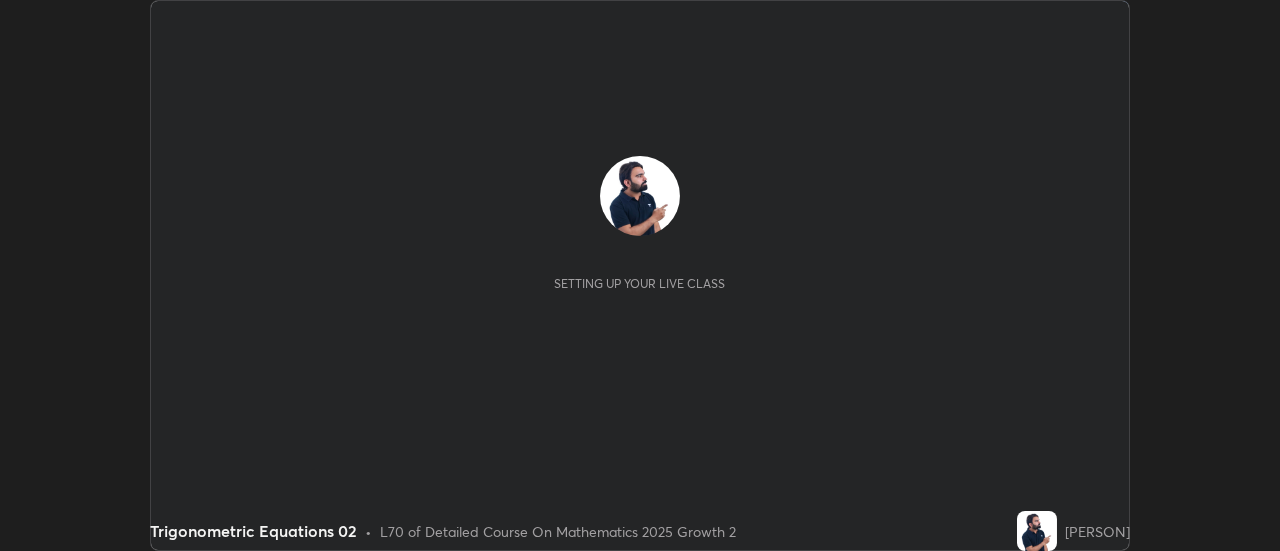 scroll, scrollTop: 0, scrollLeft: 0, axis: both 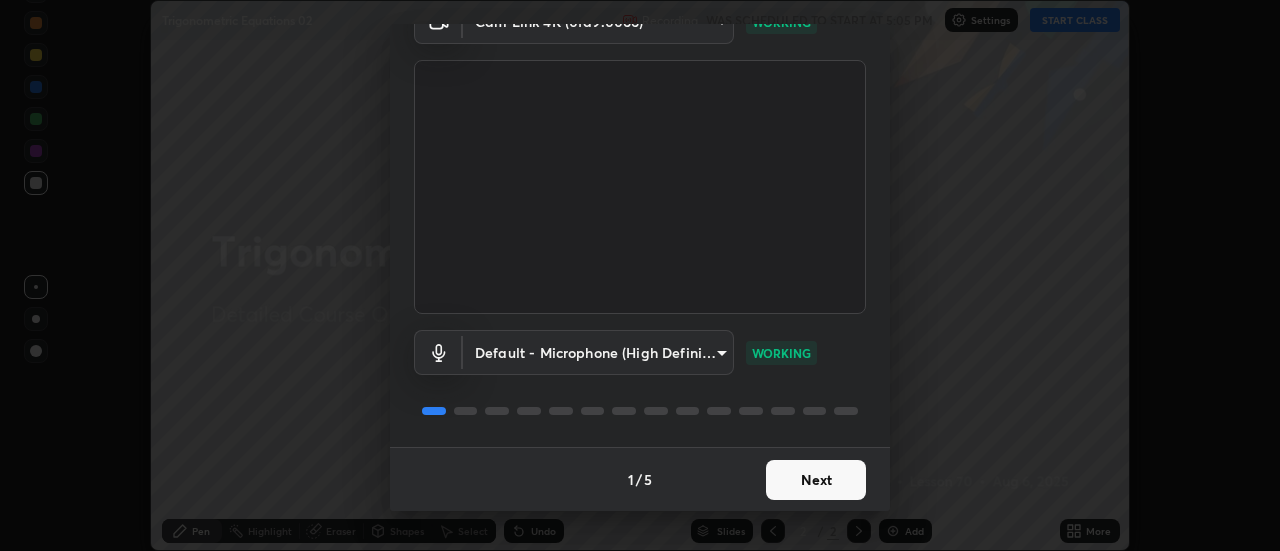 click on "Next" at bounding box center [816, 480] 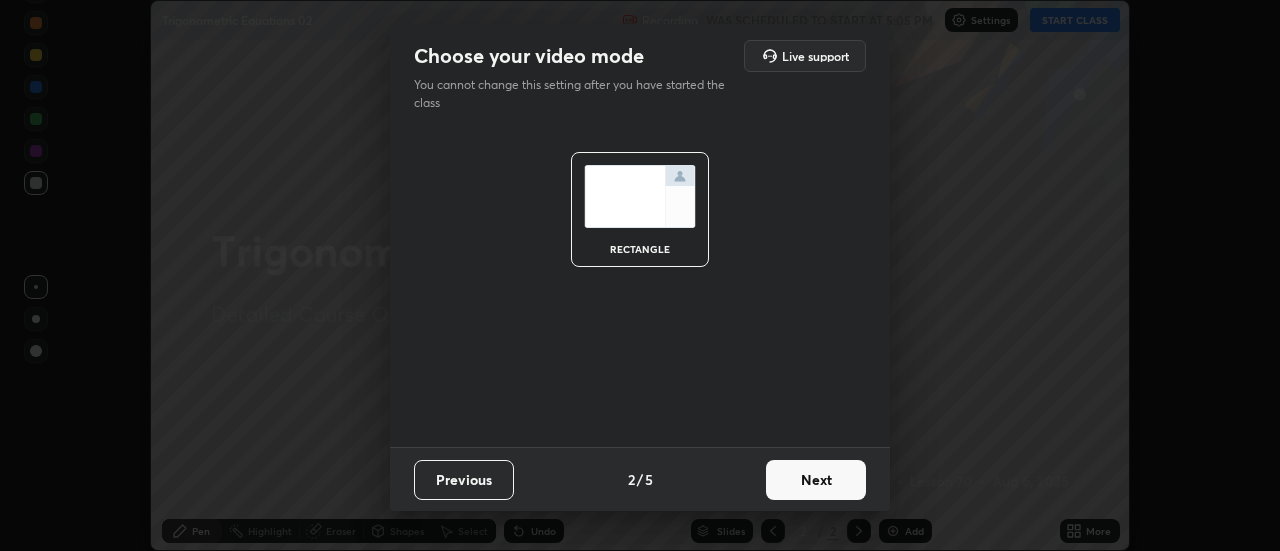 click on "Next" at bounding box center [816, 480] 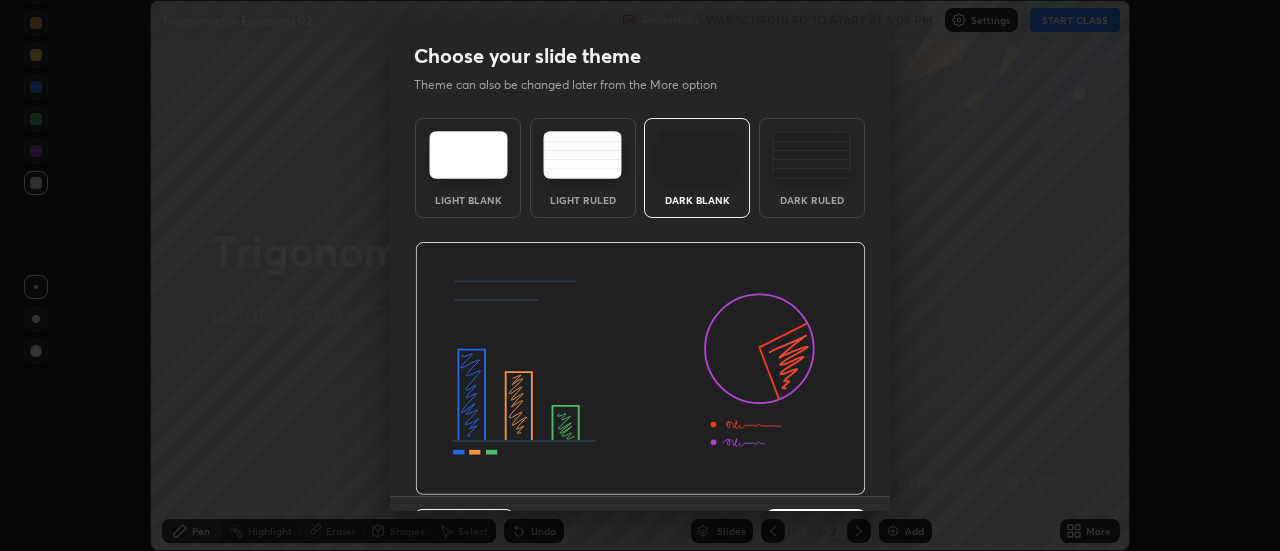 scroll, scrollTop: 49, scrollLeft: 0, axis: vertical 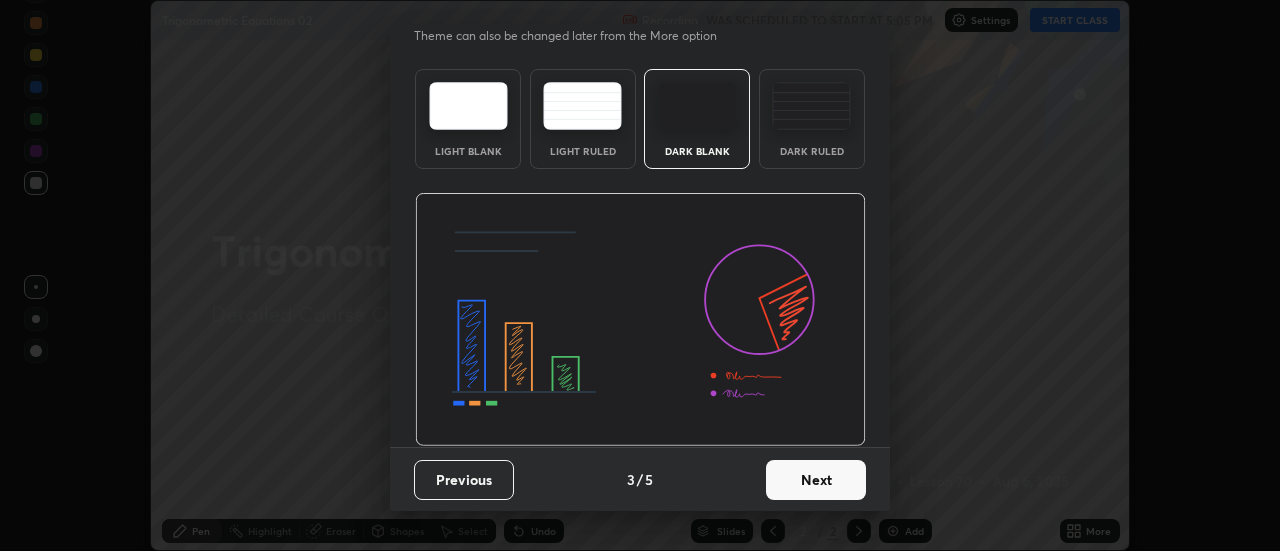 click on "Next" at bounding box center (816, 480) 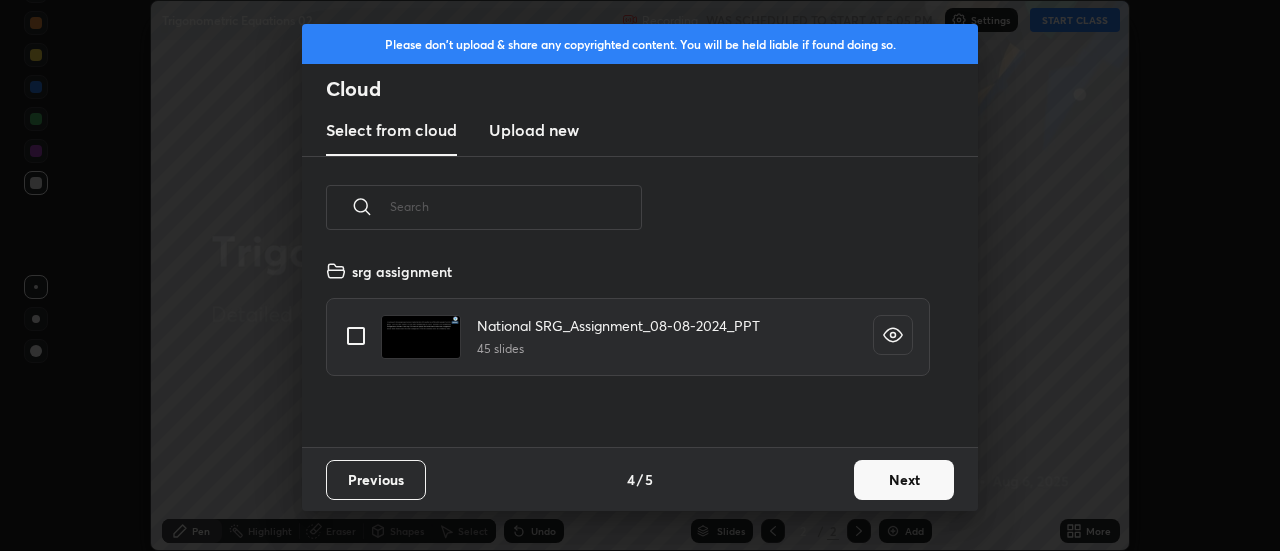 scroll, scrollTop: 7, scrollLeft: 11, axis: both 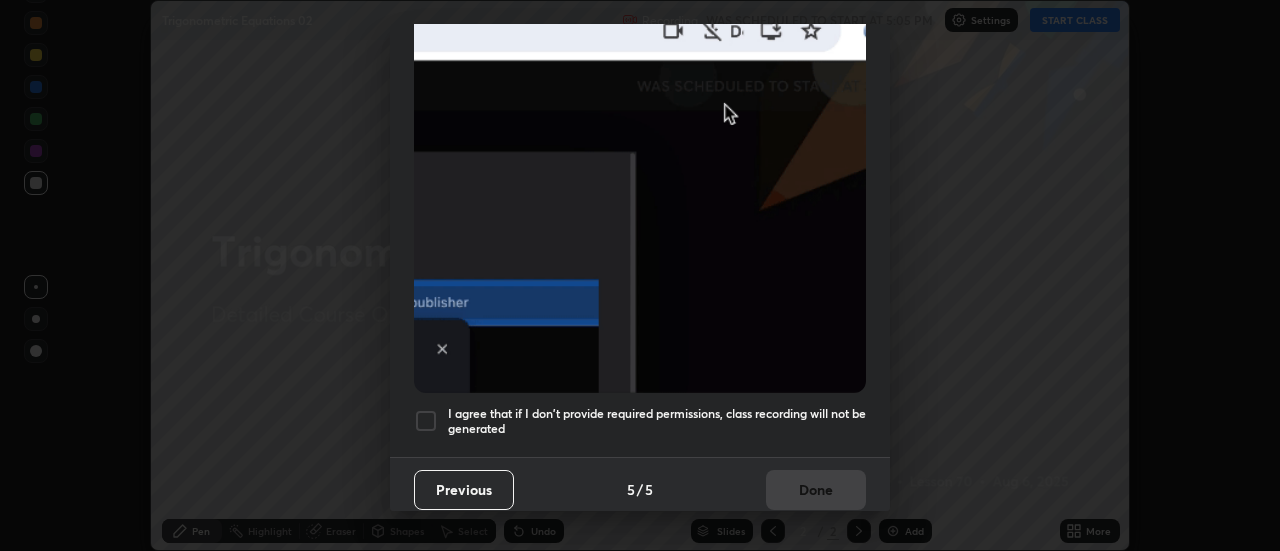 click at bounding box center [426, 421] 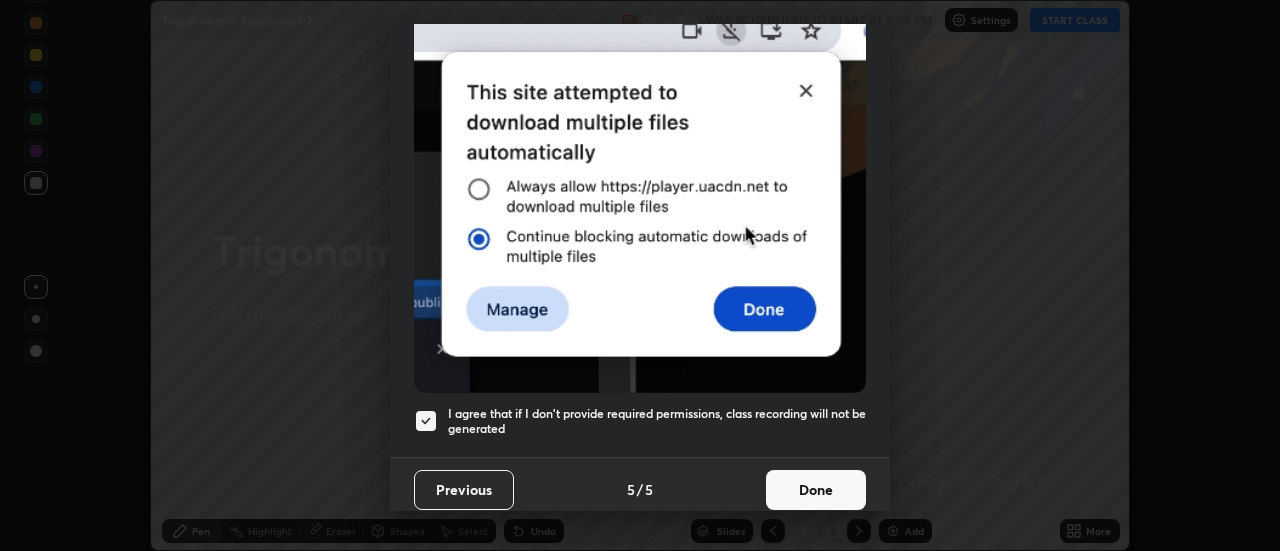 click on "Done" at bounding box center (816, 490) 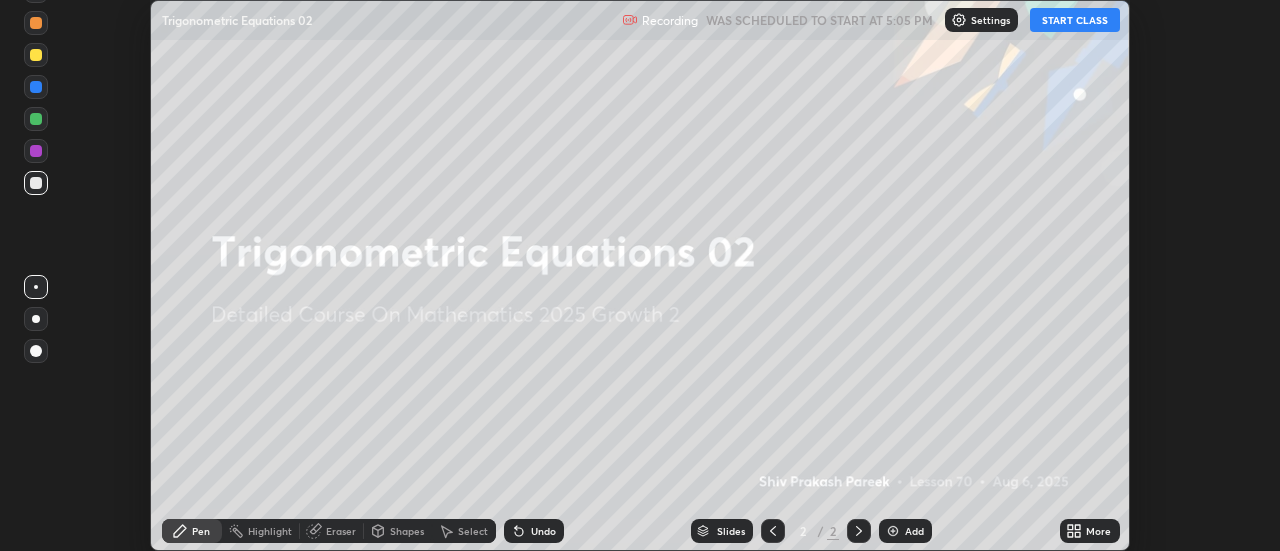 click on "START CLASS" at bounding box center (1075, 20) 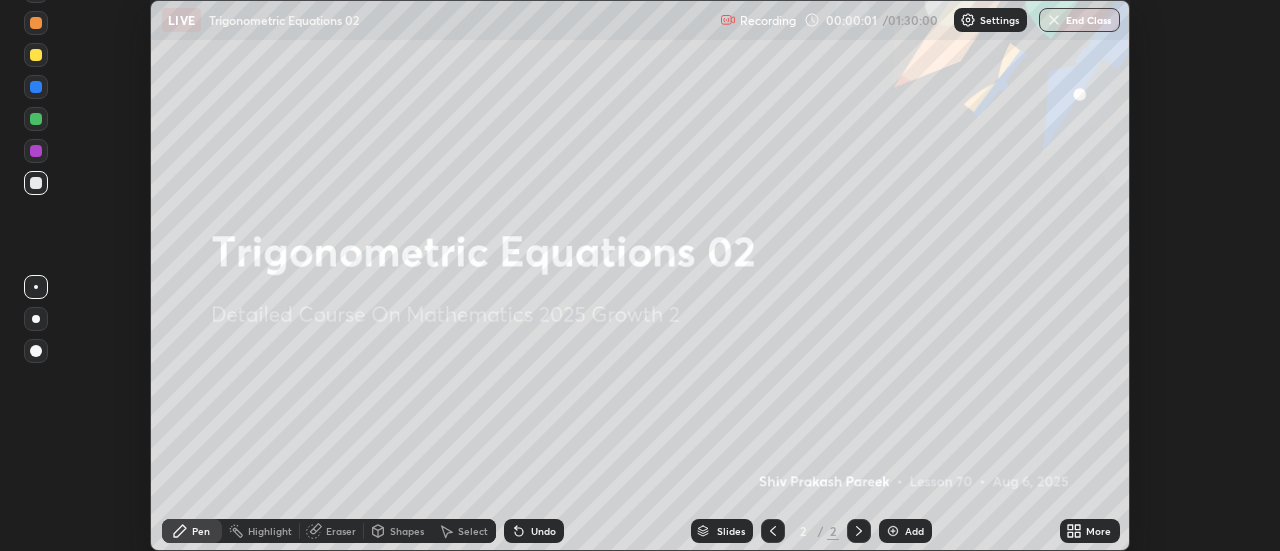 click on "Add" at bounding box center (905, 531) 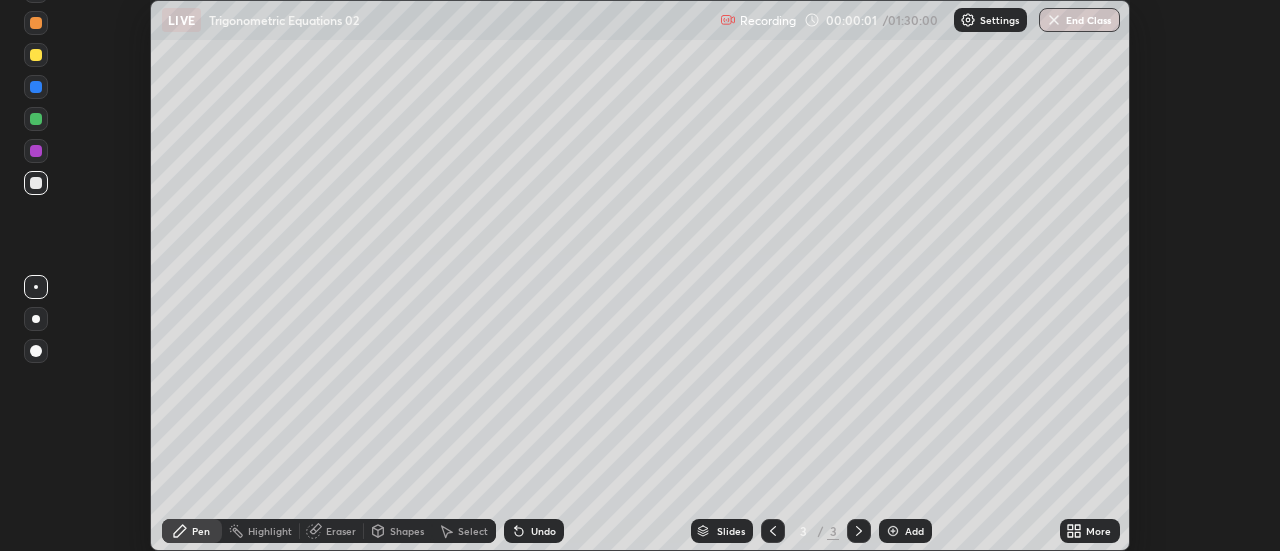 click on "More" at bounding box center (1098, 531) 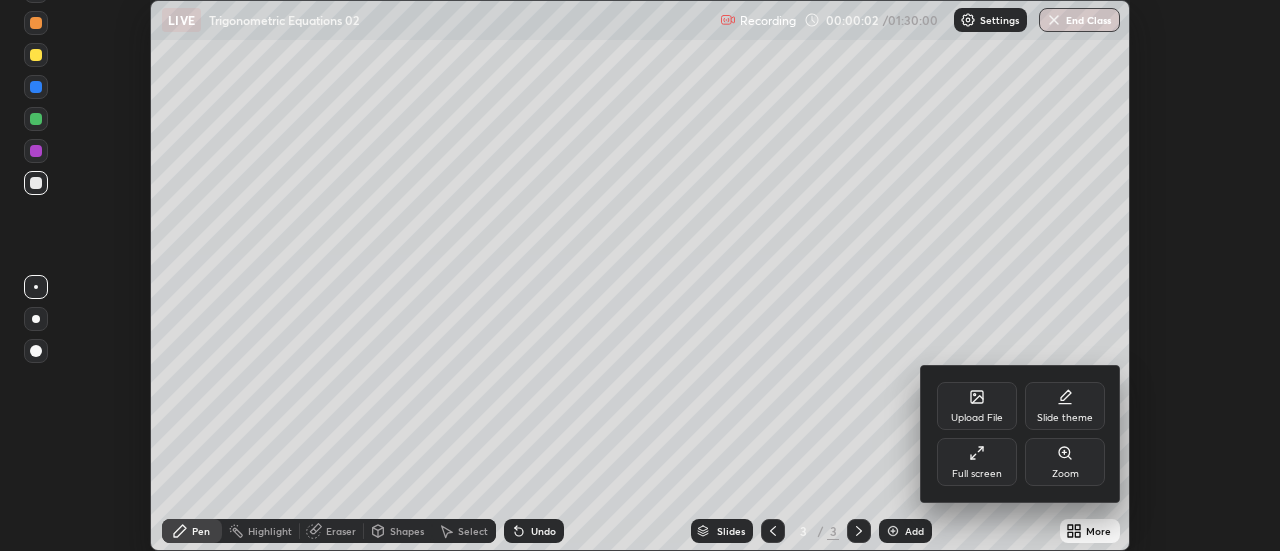 click on "Full screen" at bounding box center [977, 462] 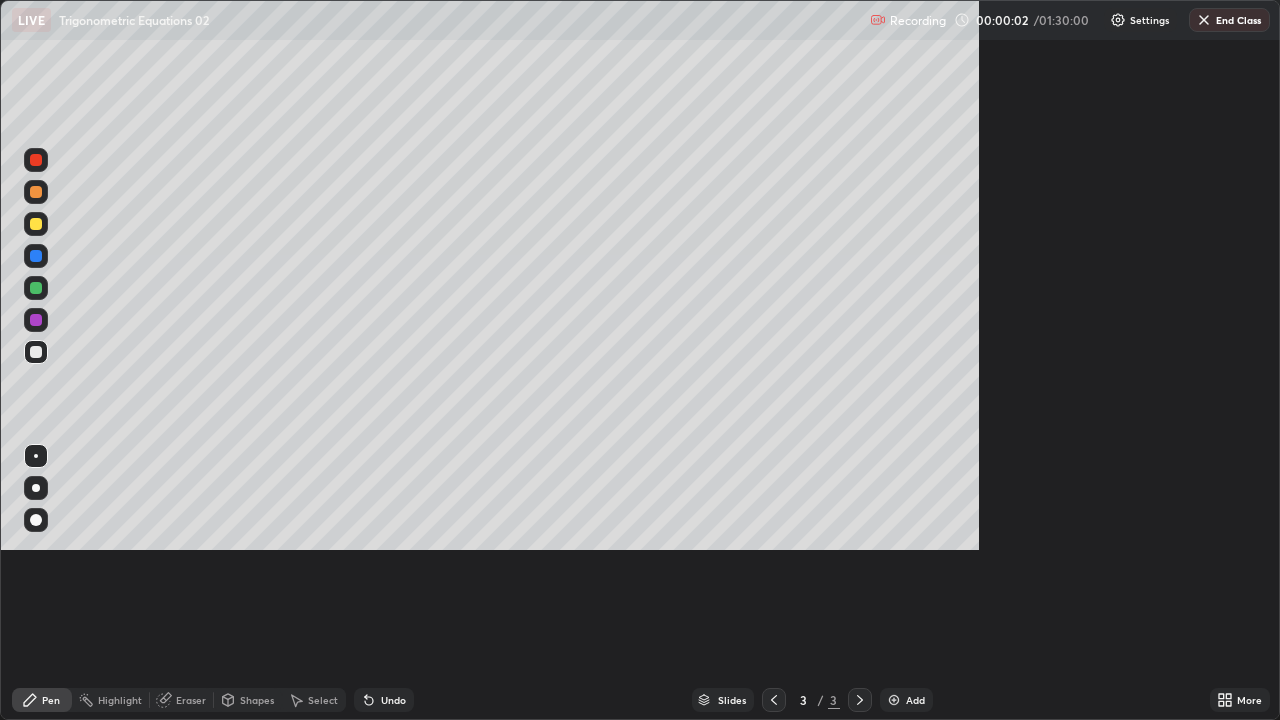 scroll, scrollTop: 99280, scrollLeft: 98720, axis: both 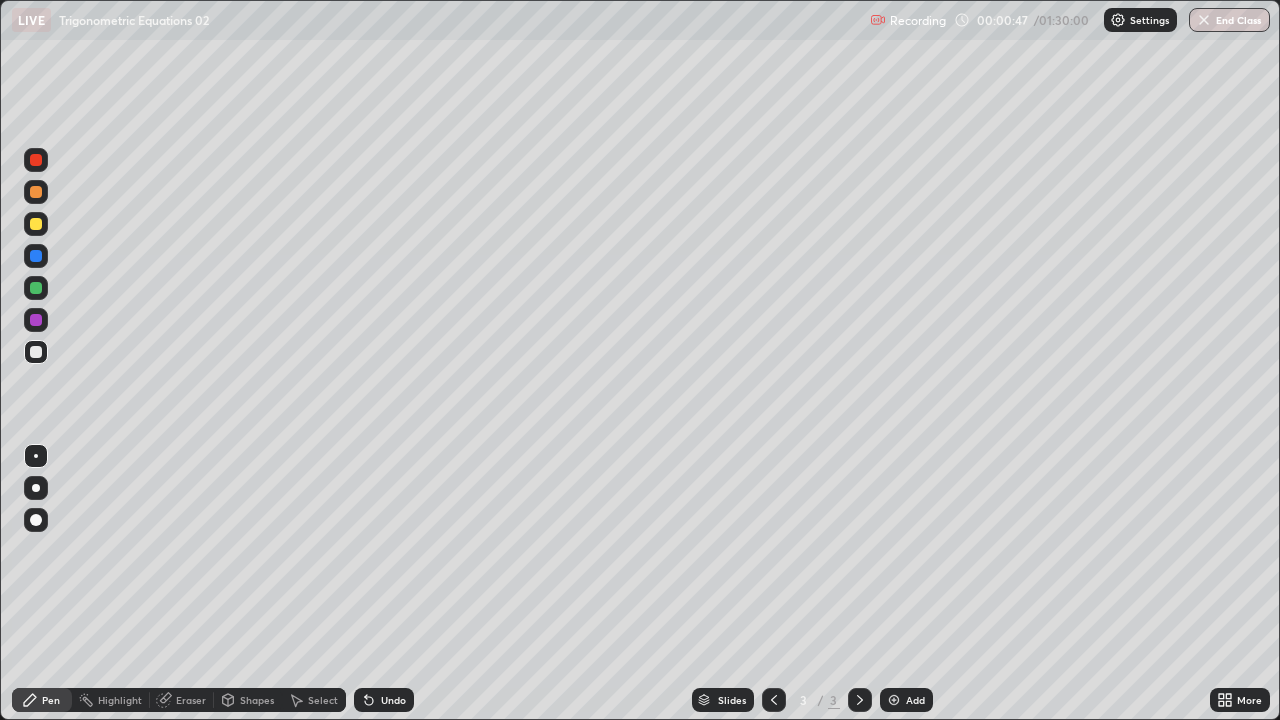 click at bounding box center (36, 288) 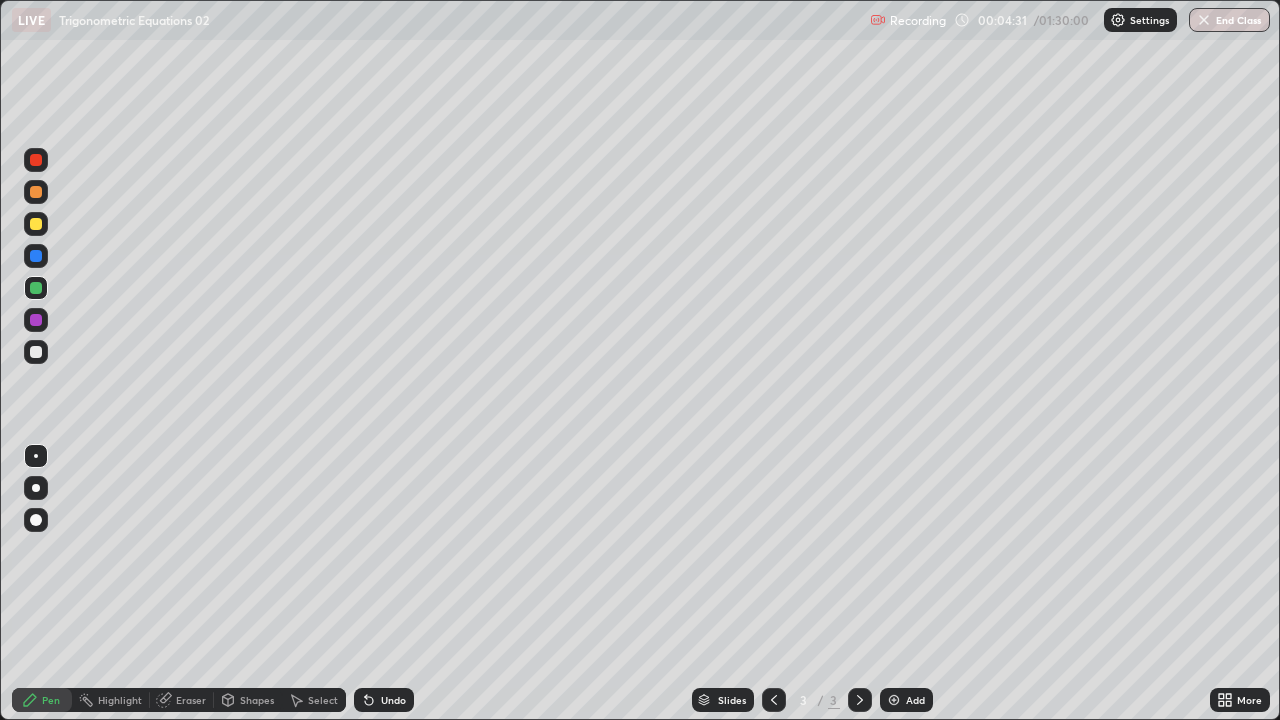 click on "Undo" at bounding box center (393, 700) 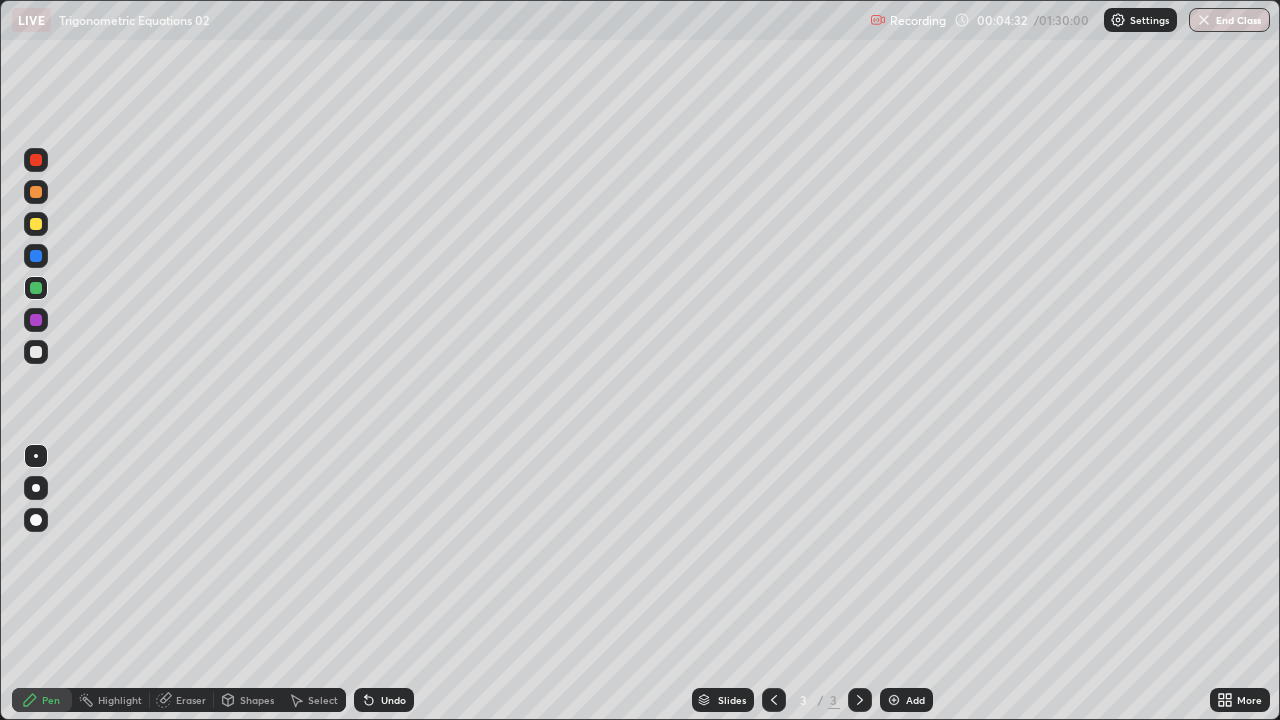 click on "Undo" at bounding box center (393, 700) 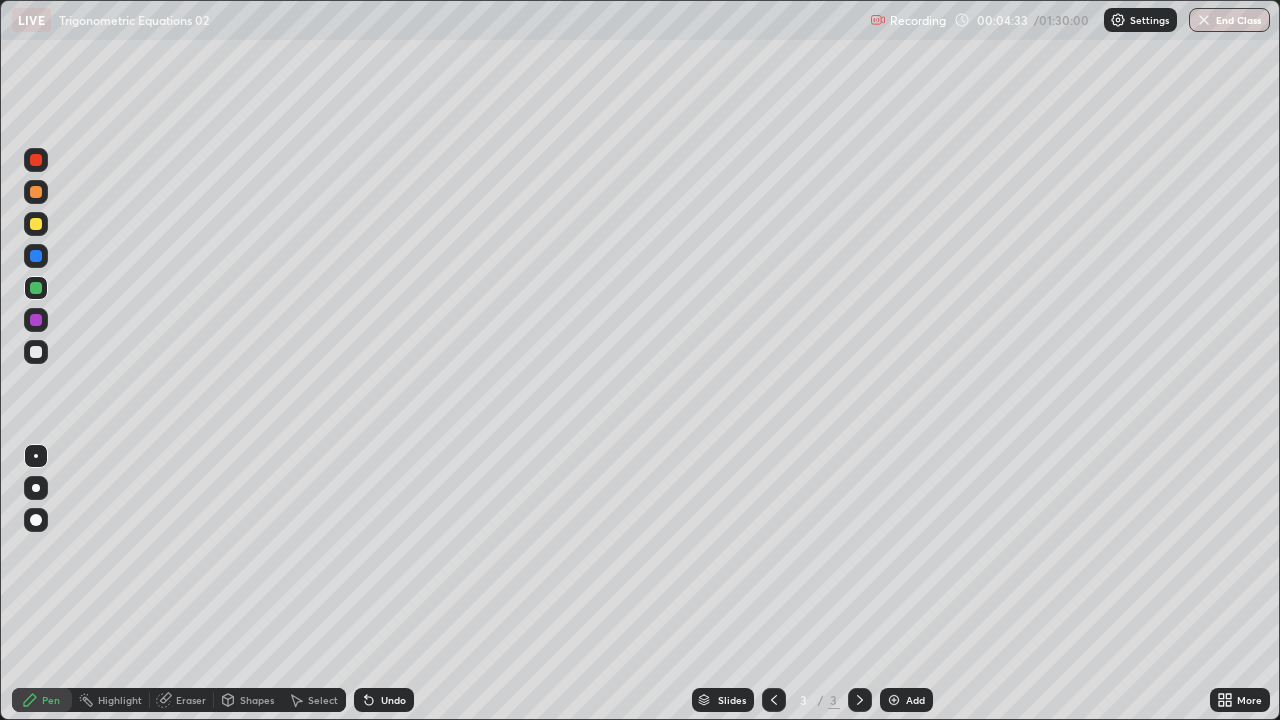 click on "Undo" at bounding box center [393, 700] 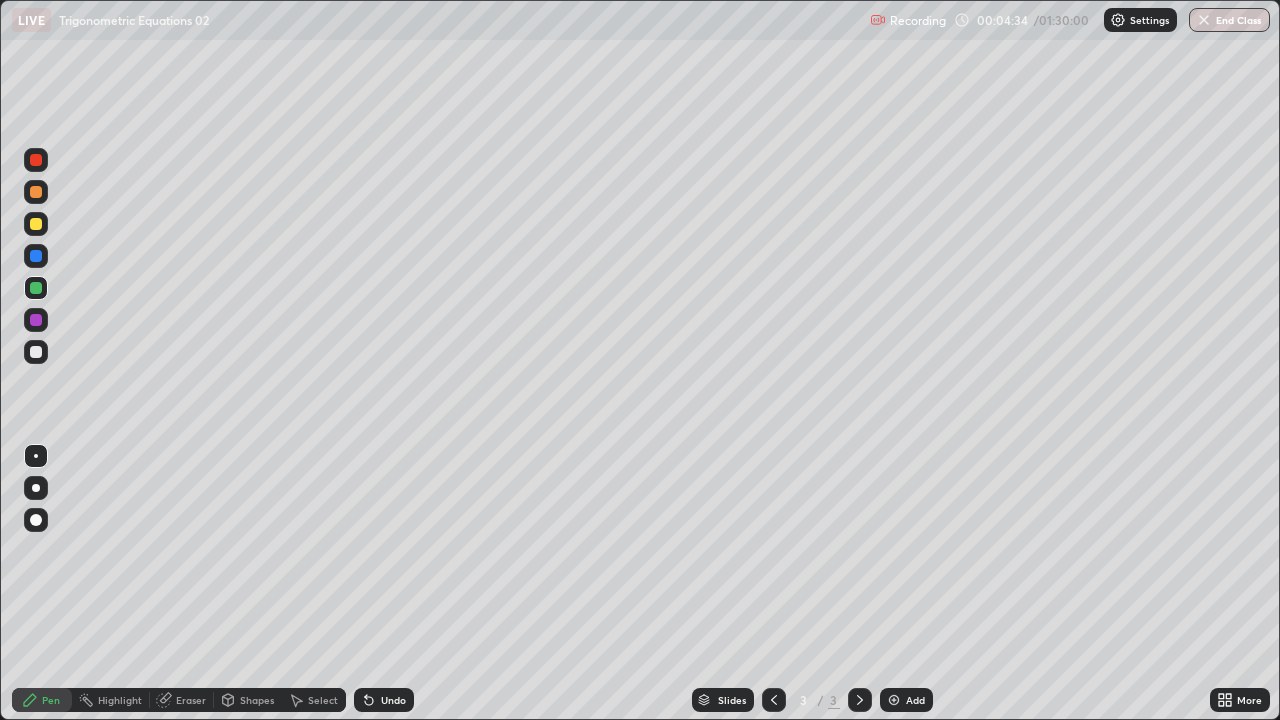 click on "Undo" at bounding box center (393, 700) 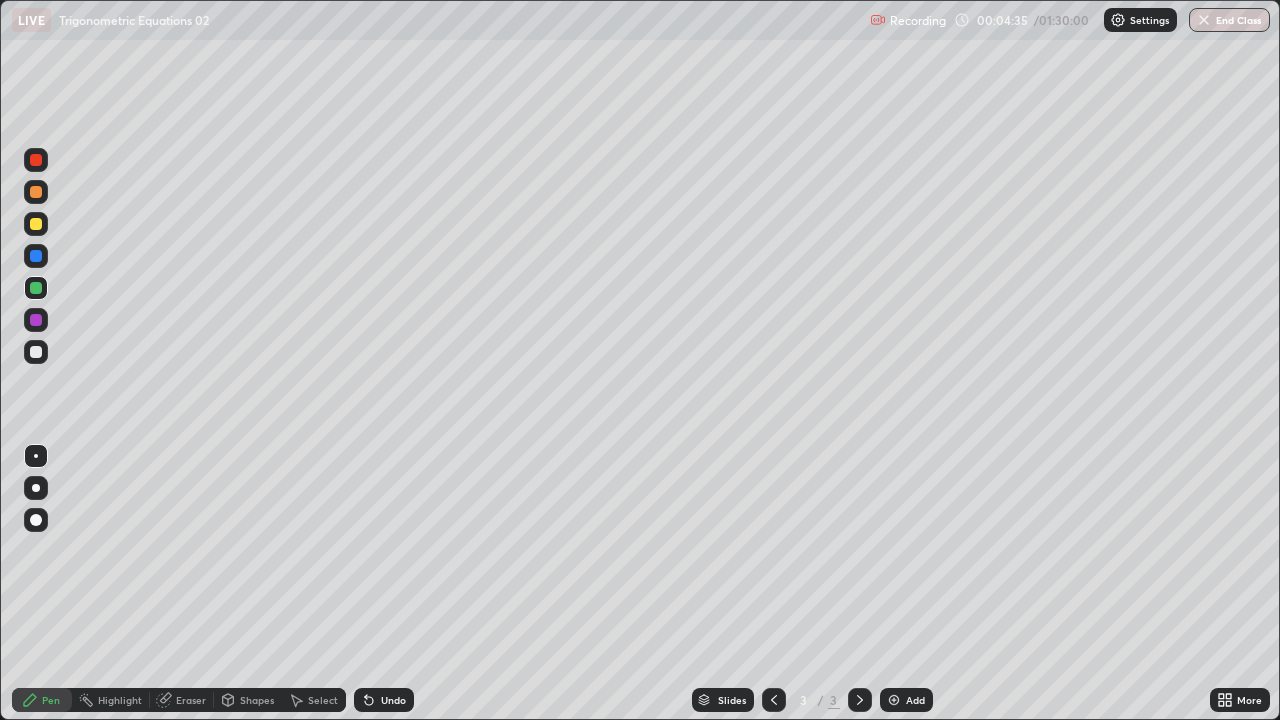 click on "Undo" at bounding box center [393, 700] 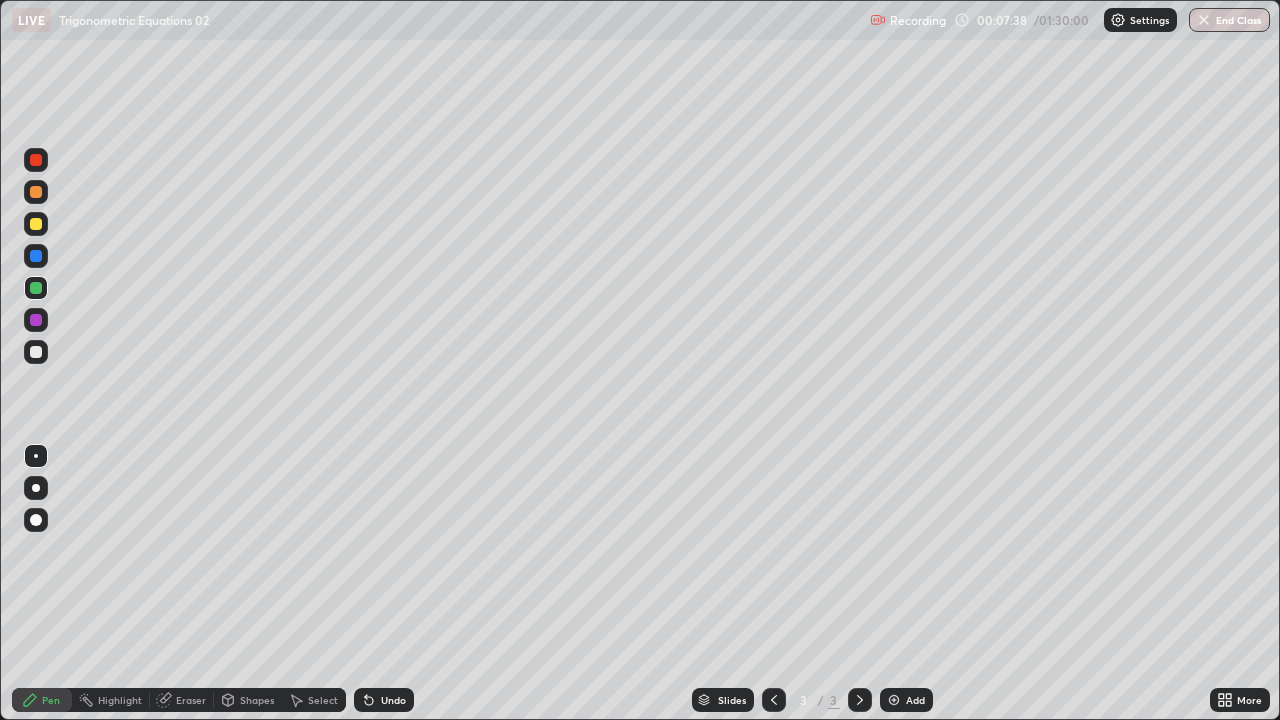click at bounding box center (36, 352) 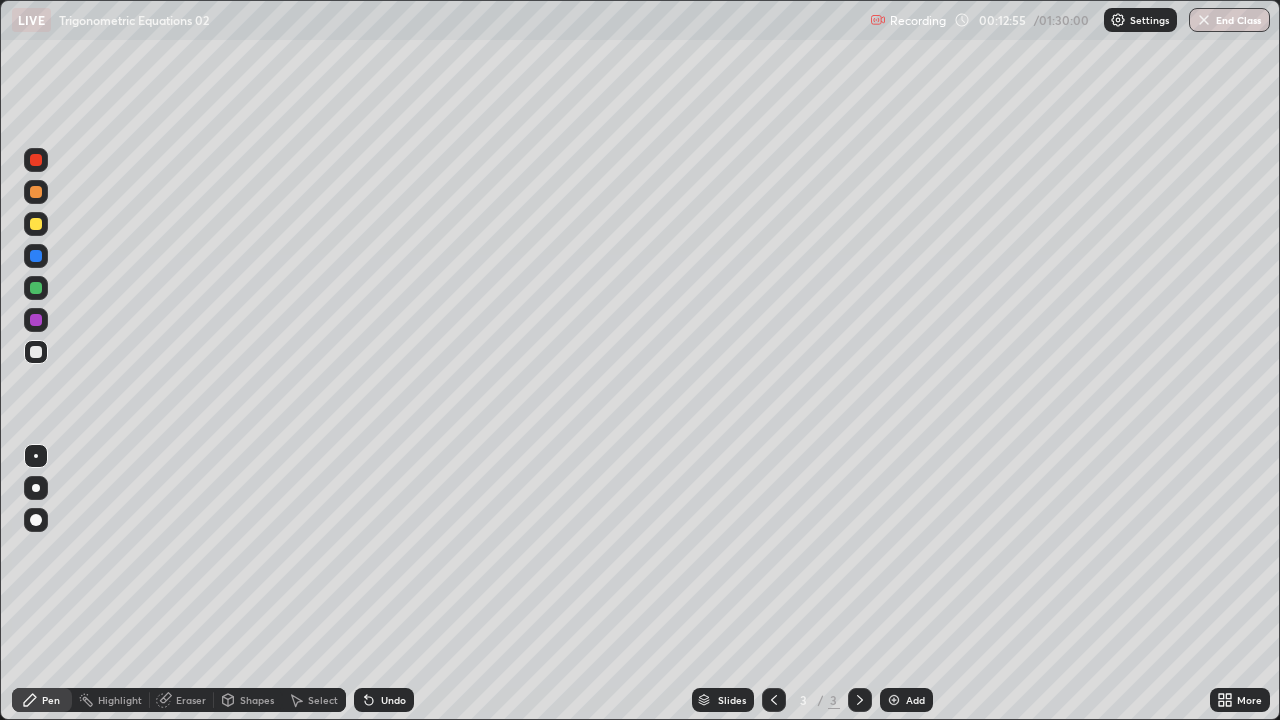 click 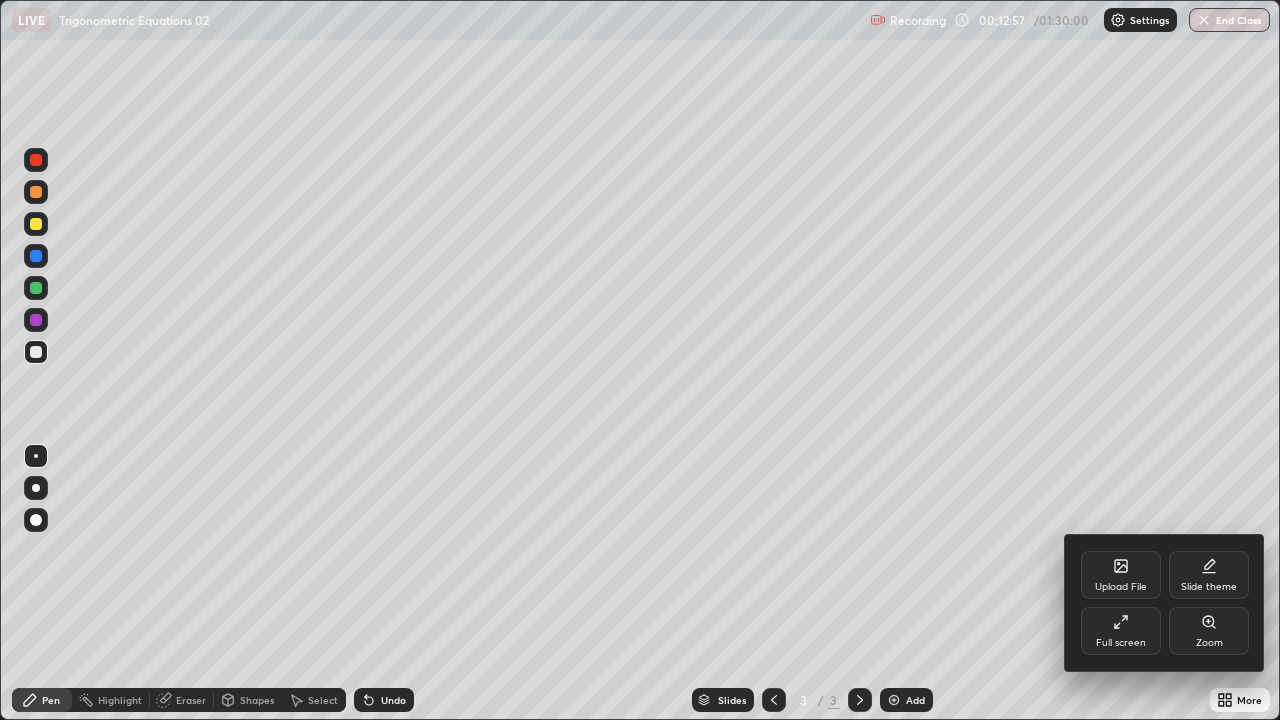 click on "Slide theme" at bounding box center [1209, 575] 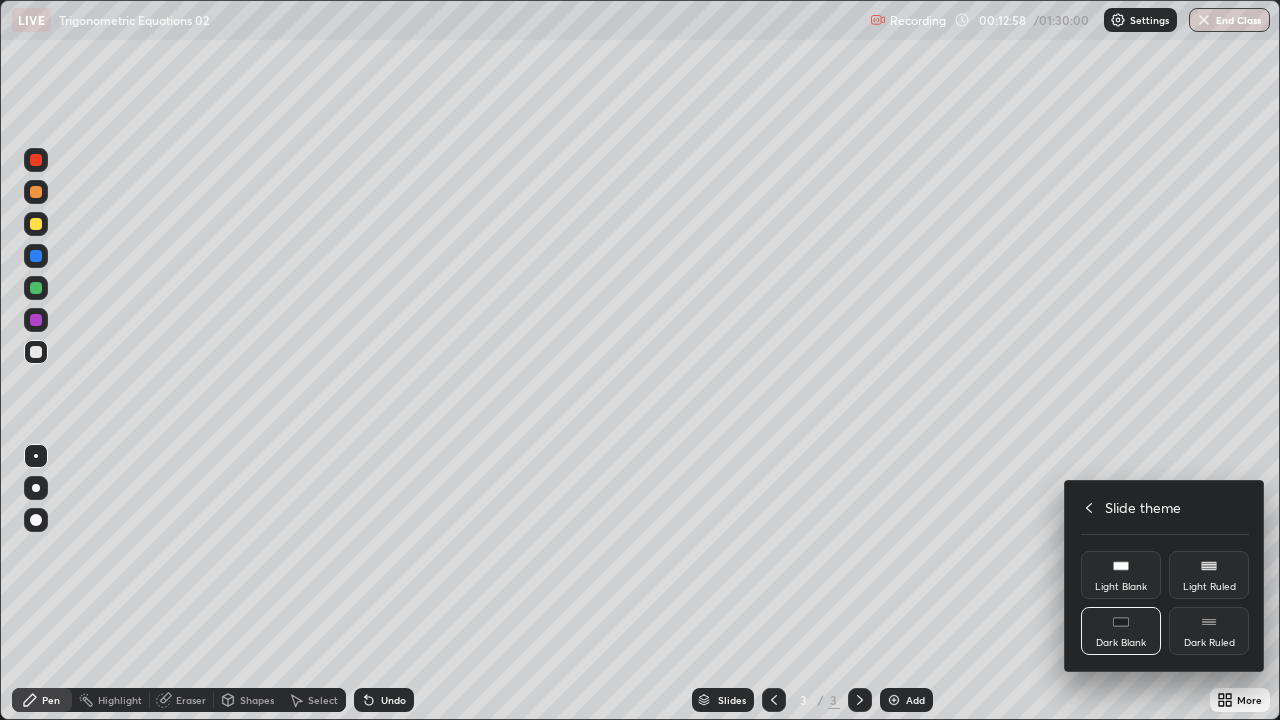 click on "Dark Ruled" at bounding box center (1209, 643) 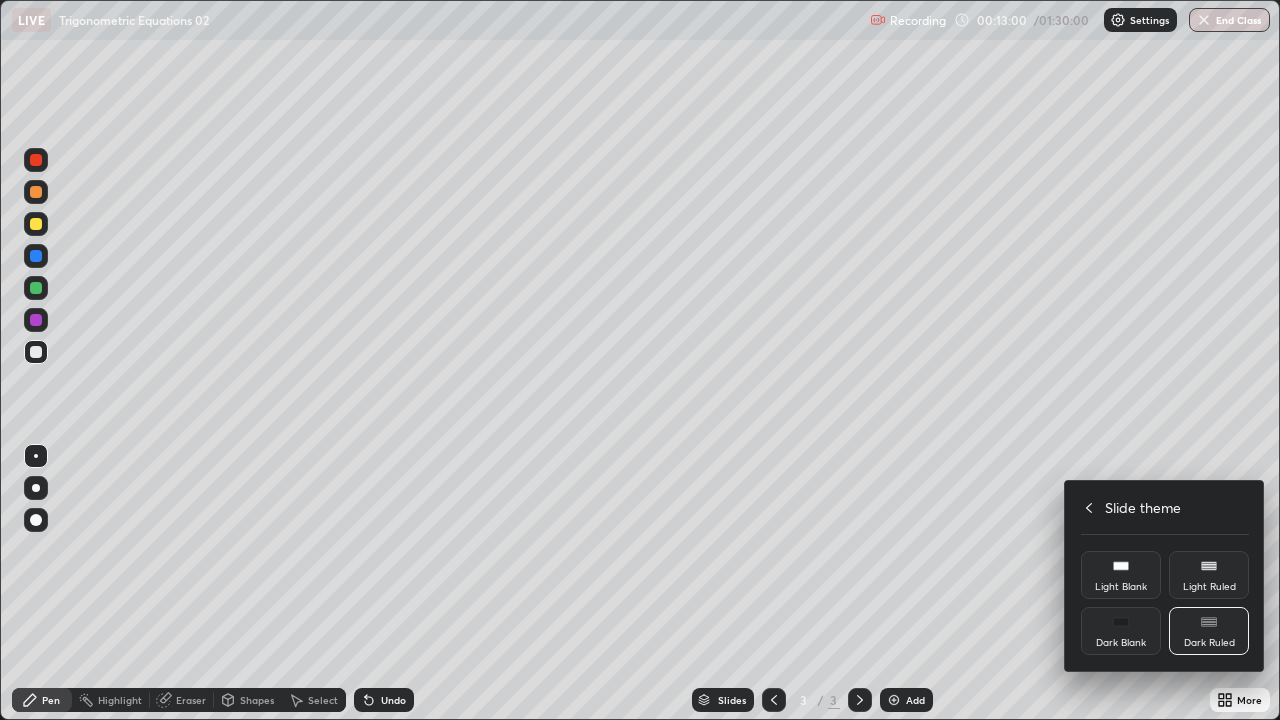 click at bounding box center (640, 360) 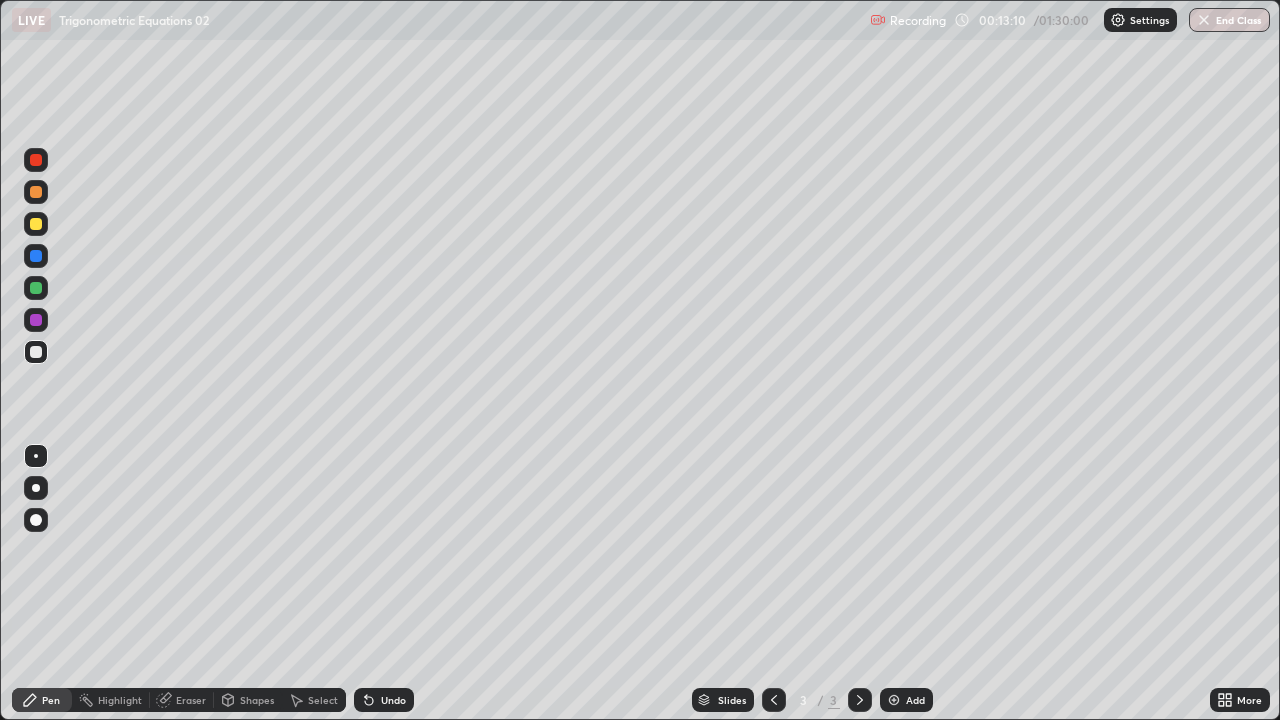 click on "Add" at bounding box center [915, 700] 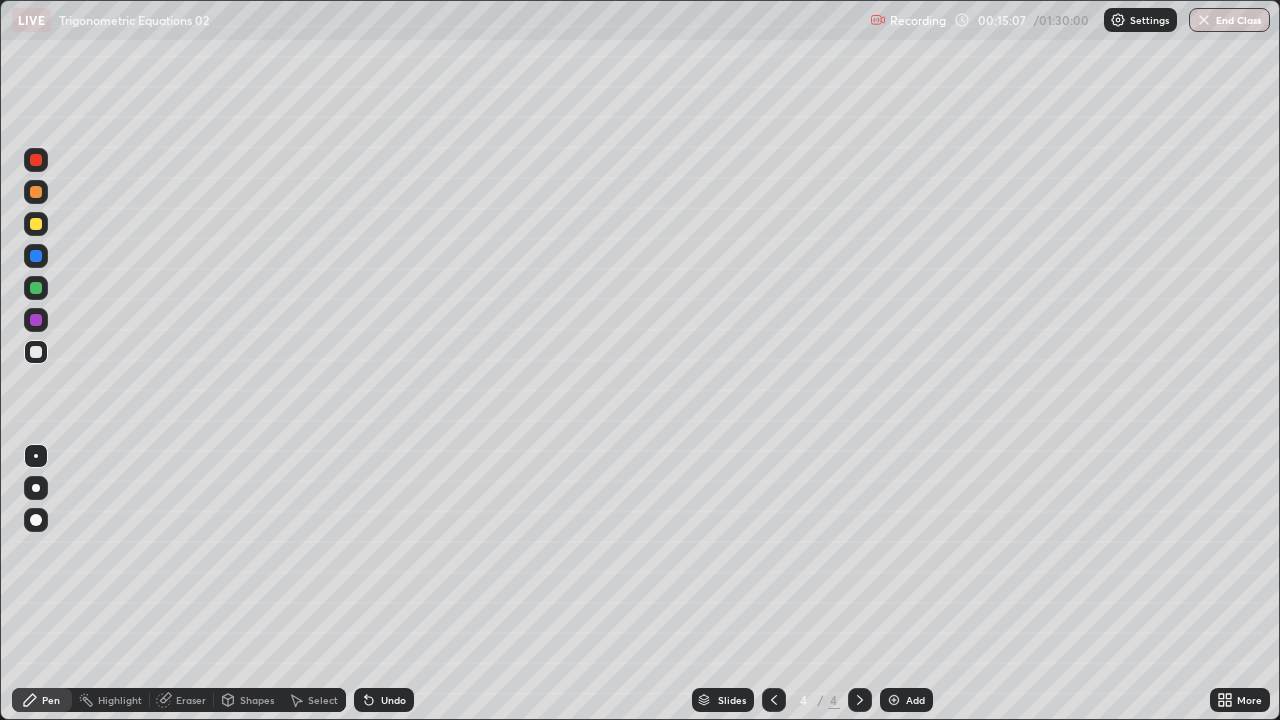 click at bounding box center [36, 288] 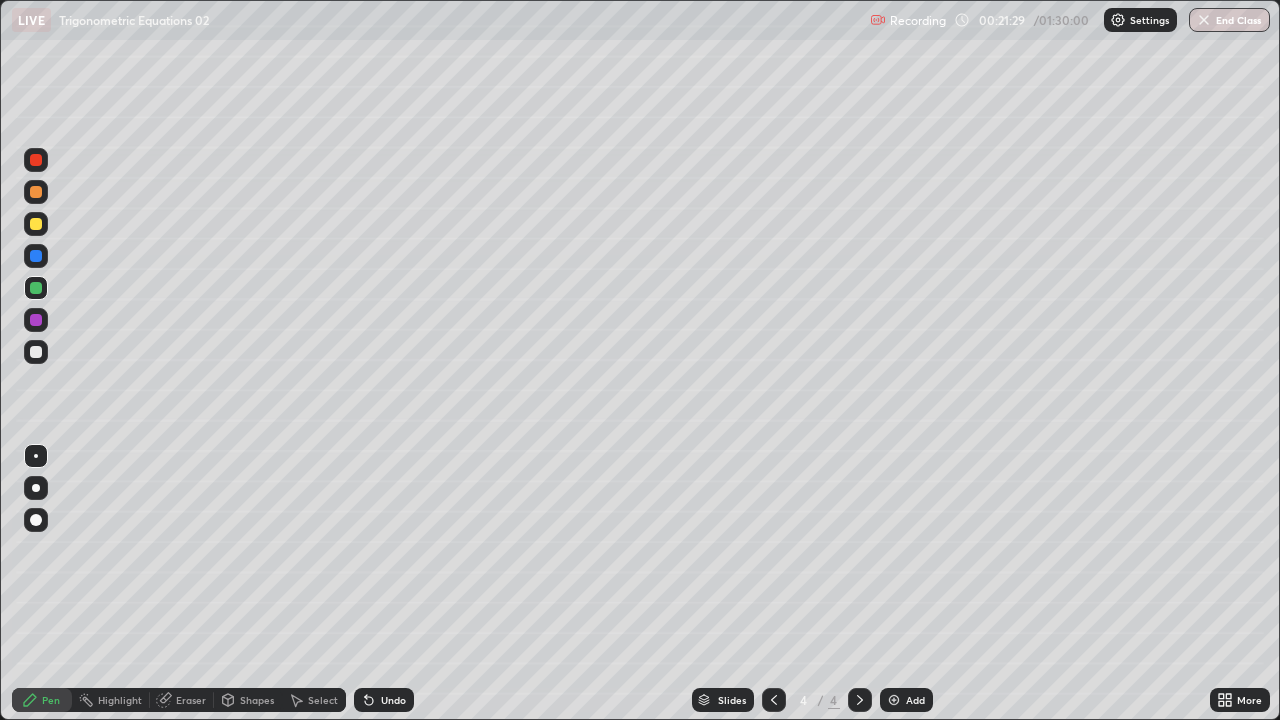 click on "Undo" at bounding box center [384, 700] 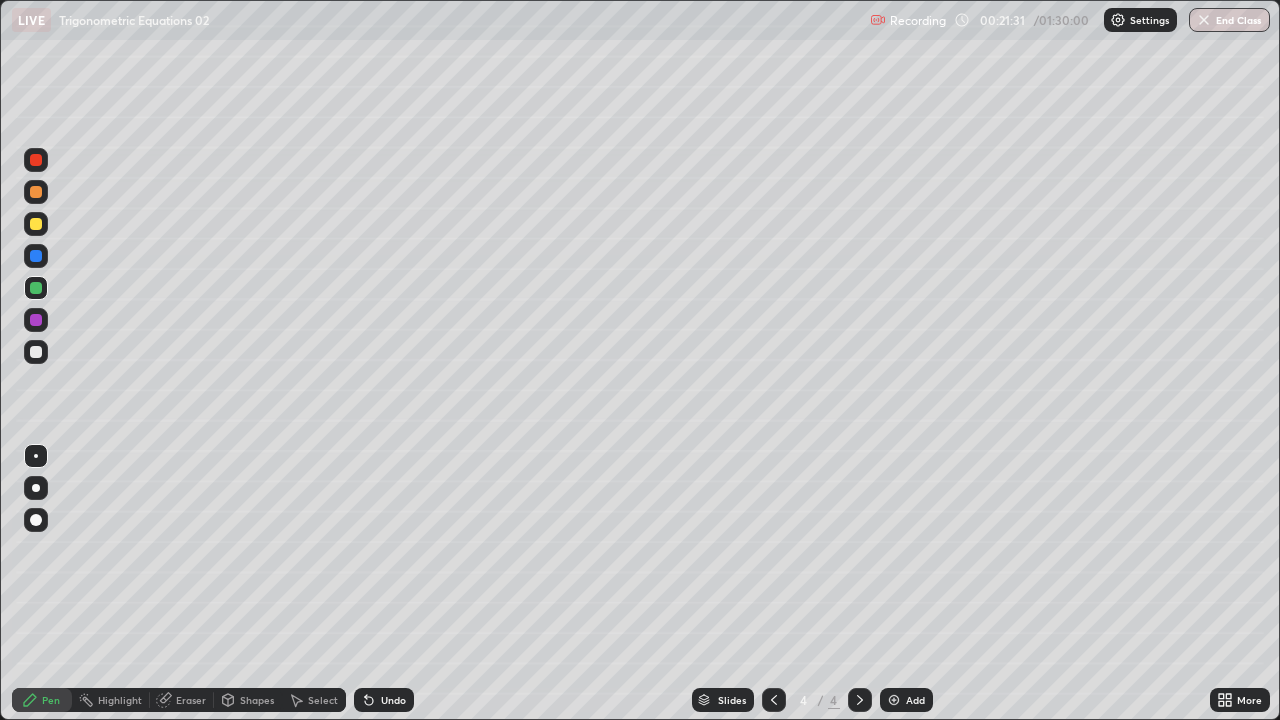 click on "Undo" at bounding box center (384, 700) 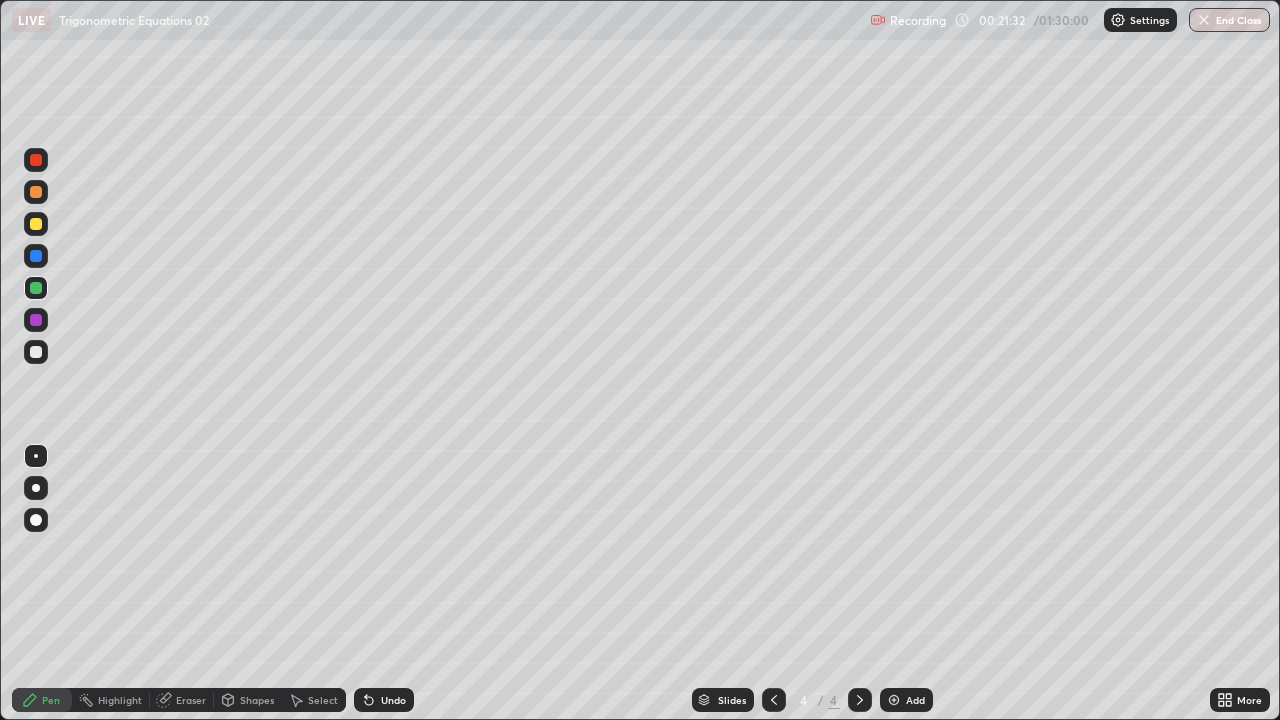 click on "Undo" at bounding box center [384, 700] 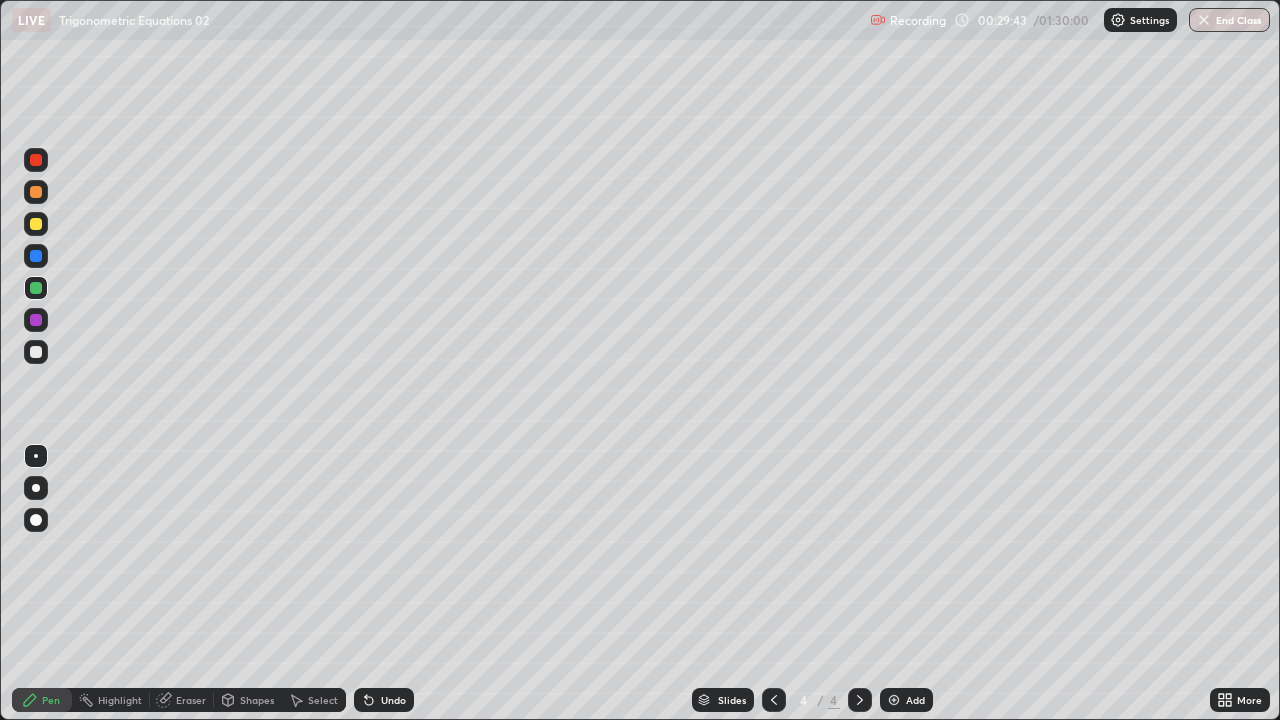click at bounding box center (894, 700) 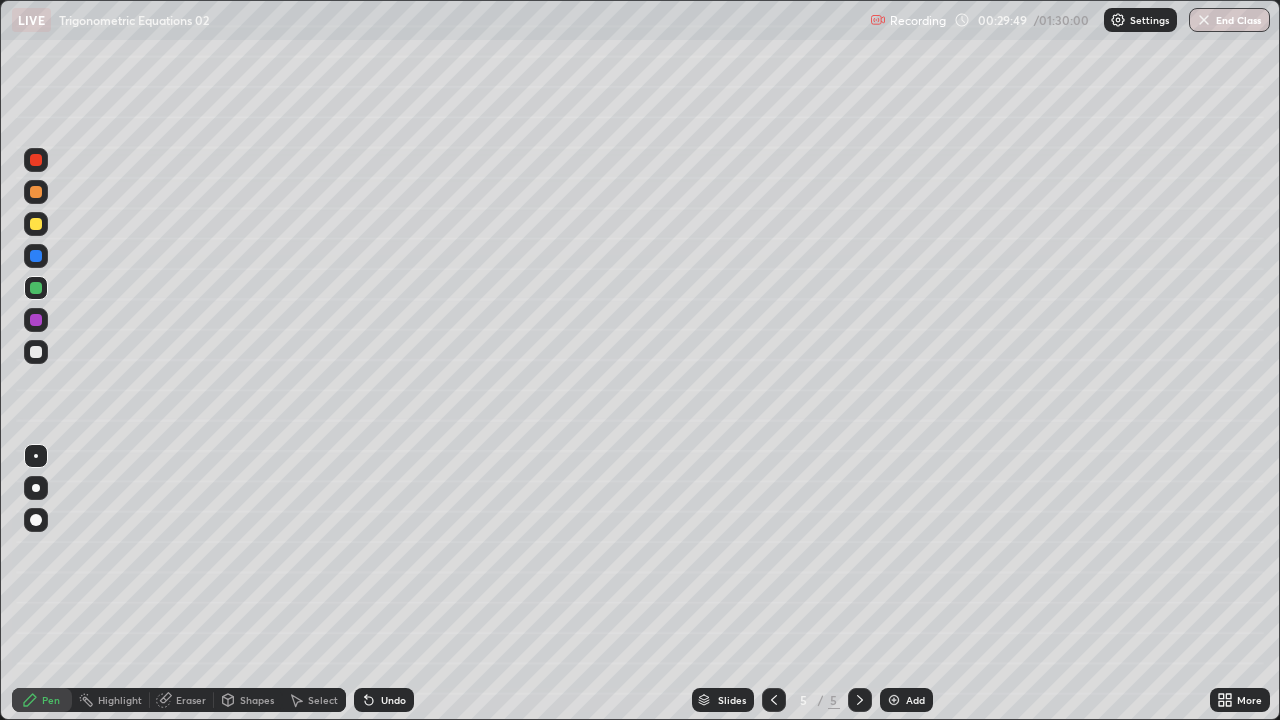 click at bounding box center [36, 288] 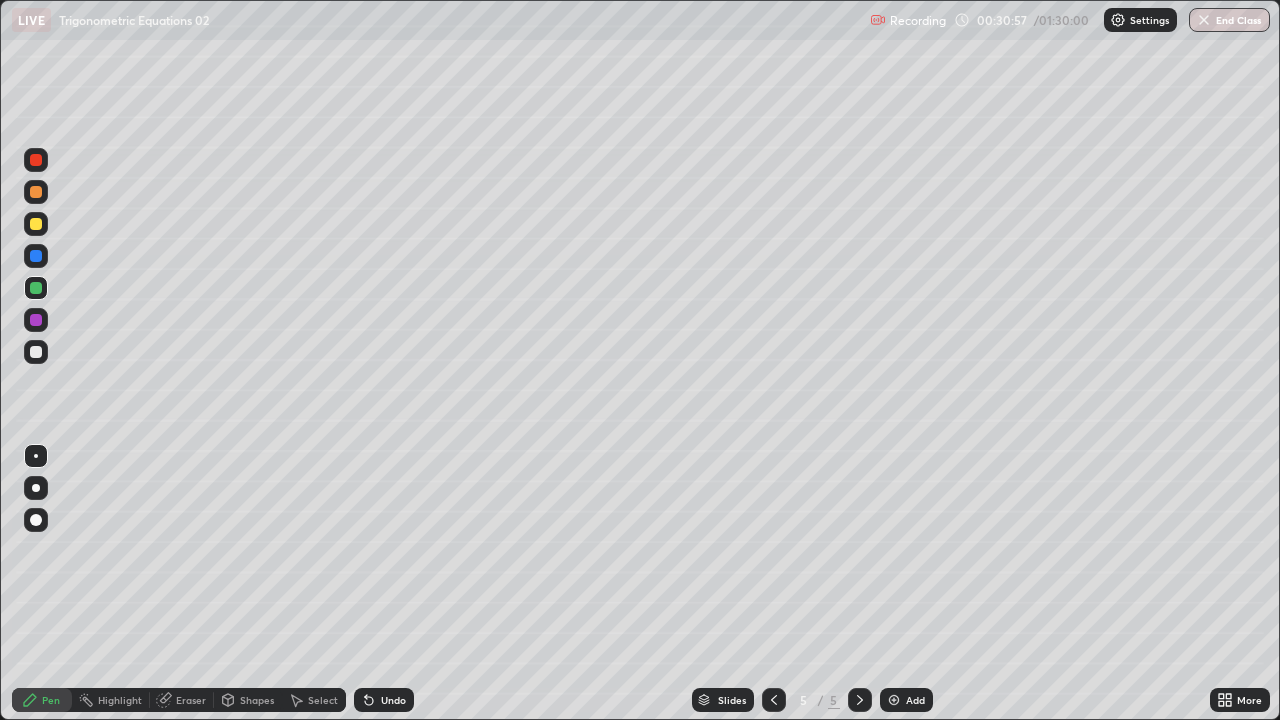 click at bounding box center (36, 352) 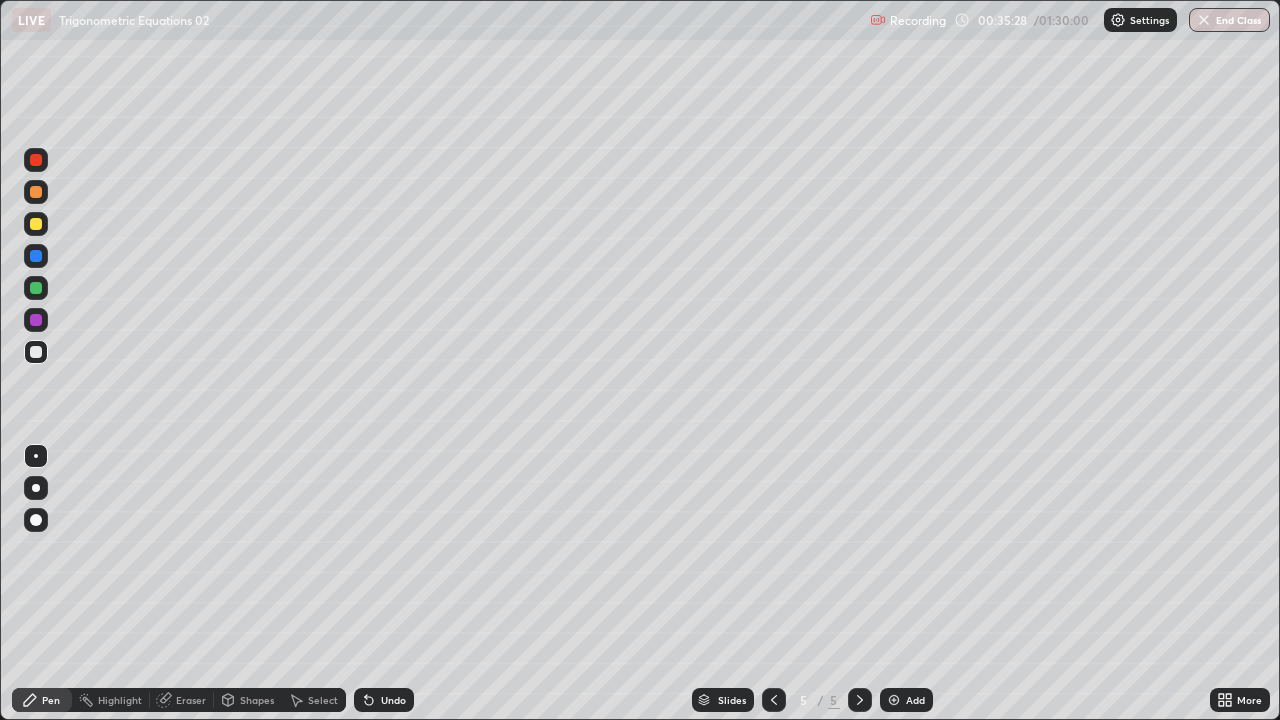 click at bounding box center [36, 288] 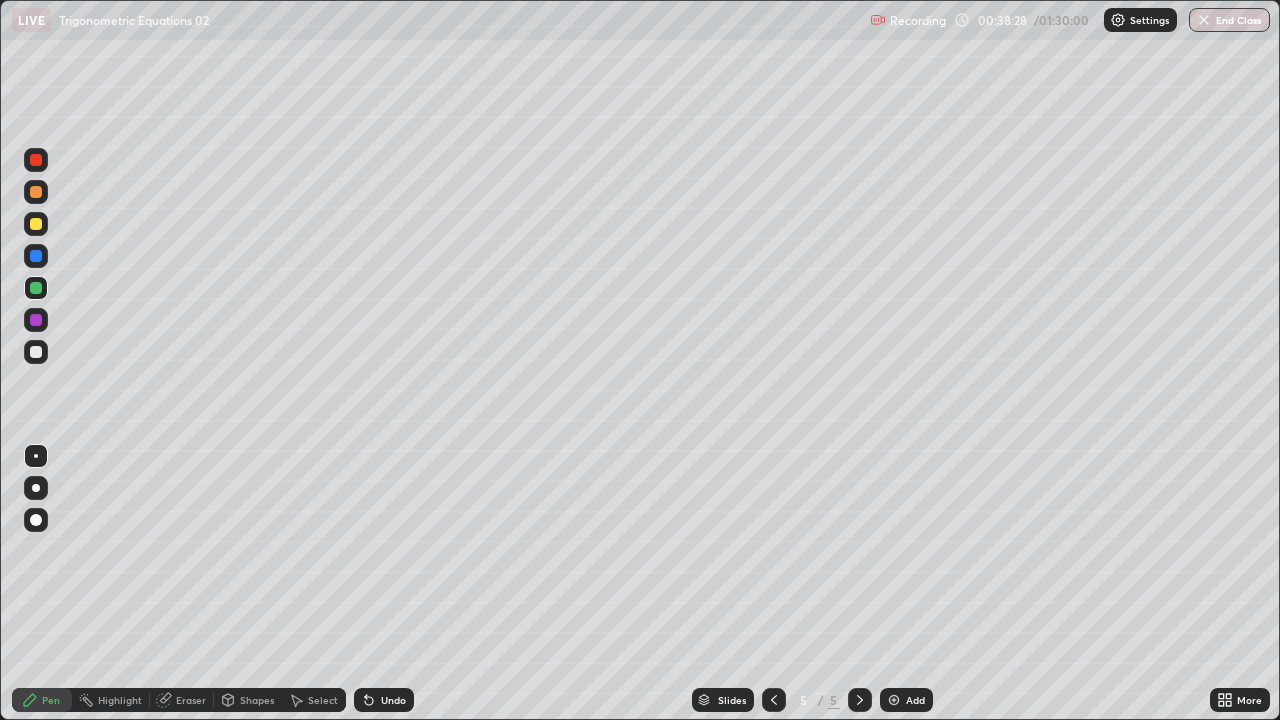 click on "Add" at bounding box center (915, 700) 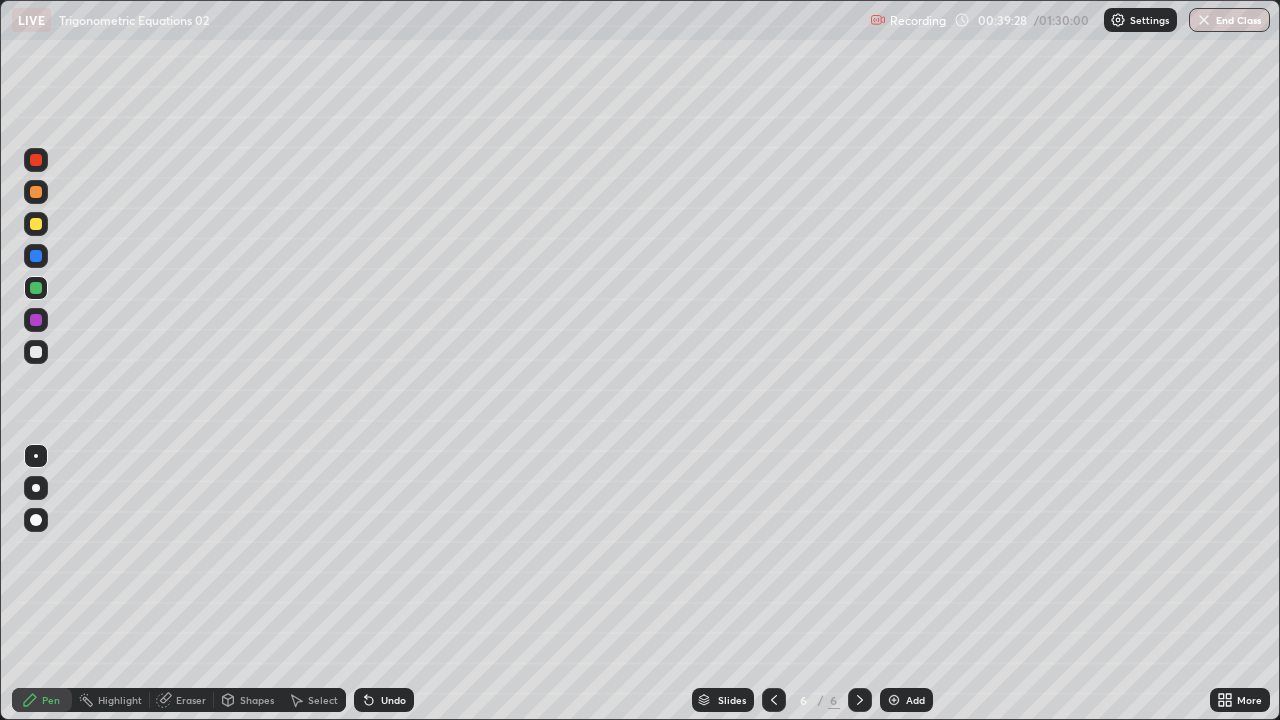 click at bounding box center [36, 352] 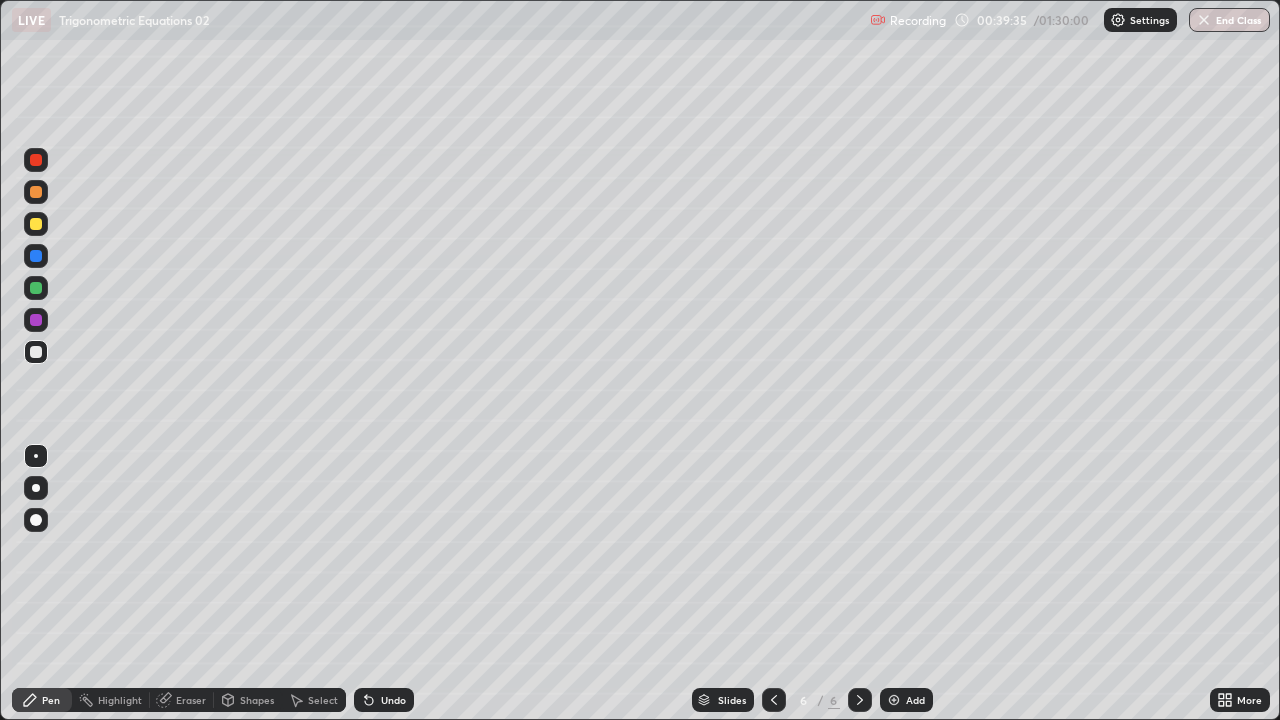 click 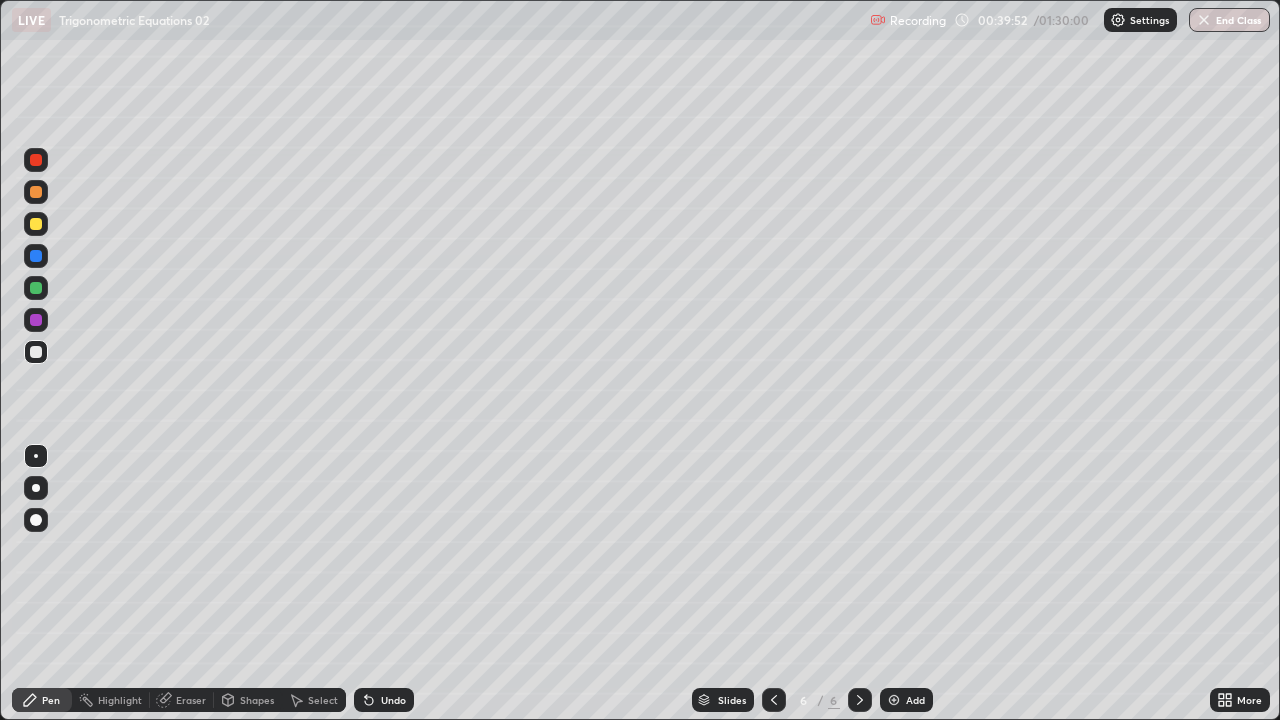 click 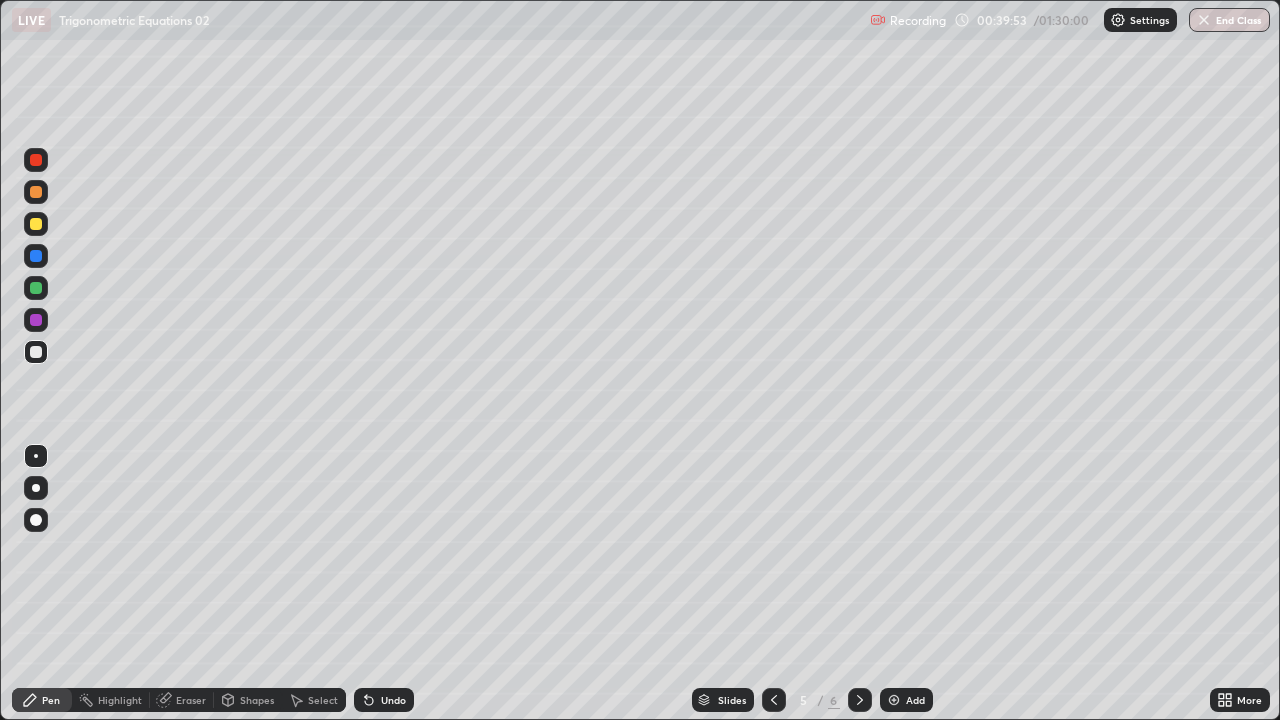 click 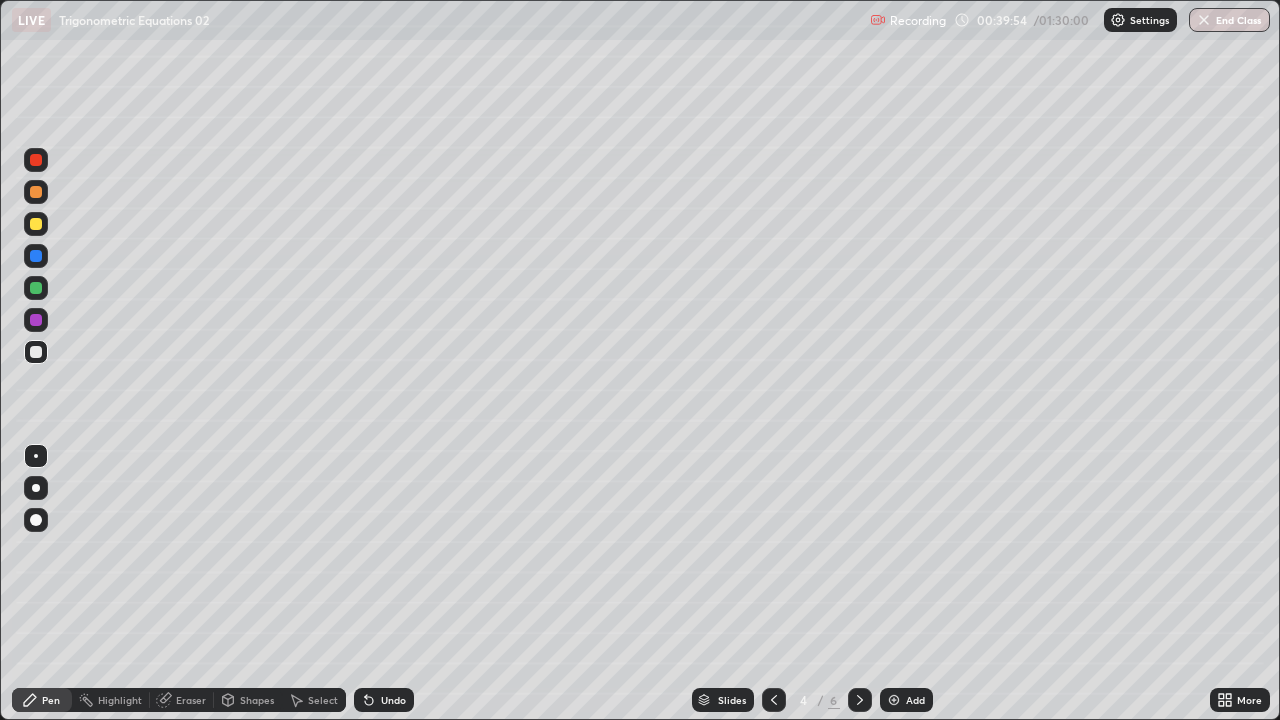 click at bounding box center [774, 700] 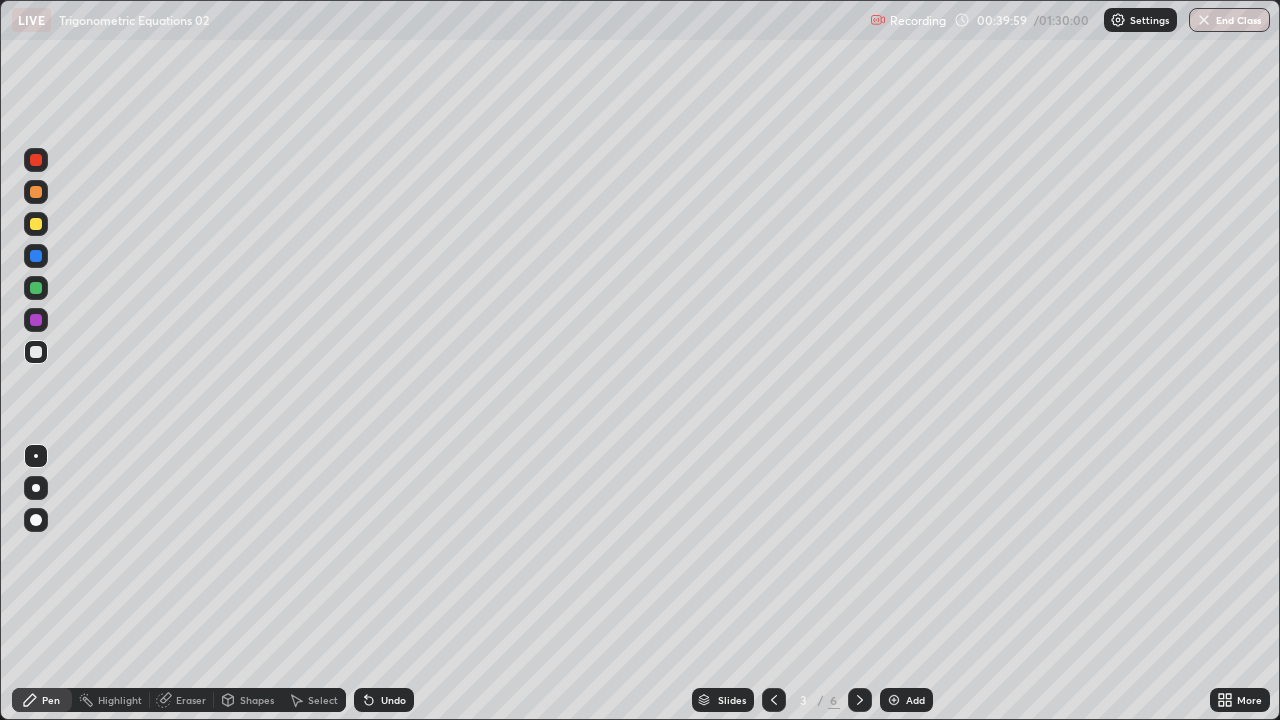 click 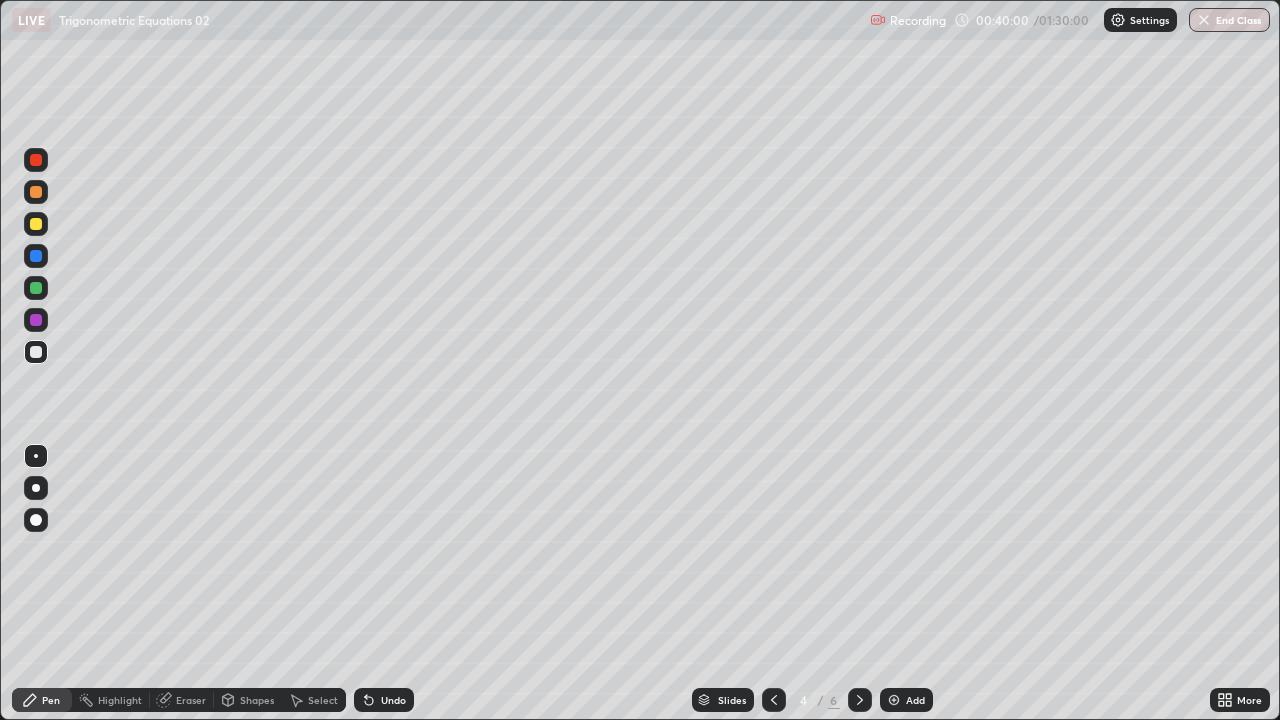 click 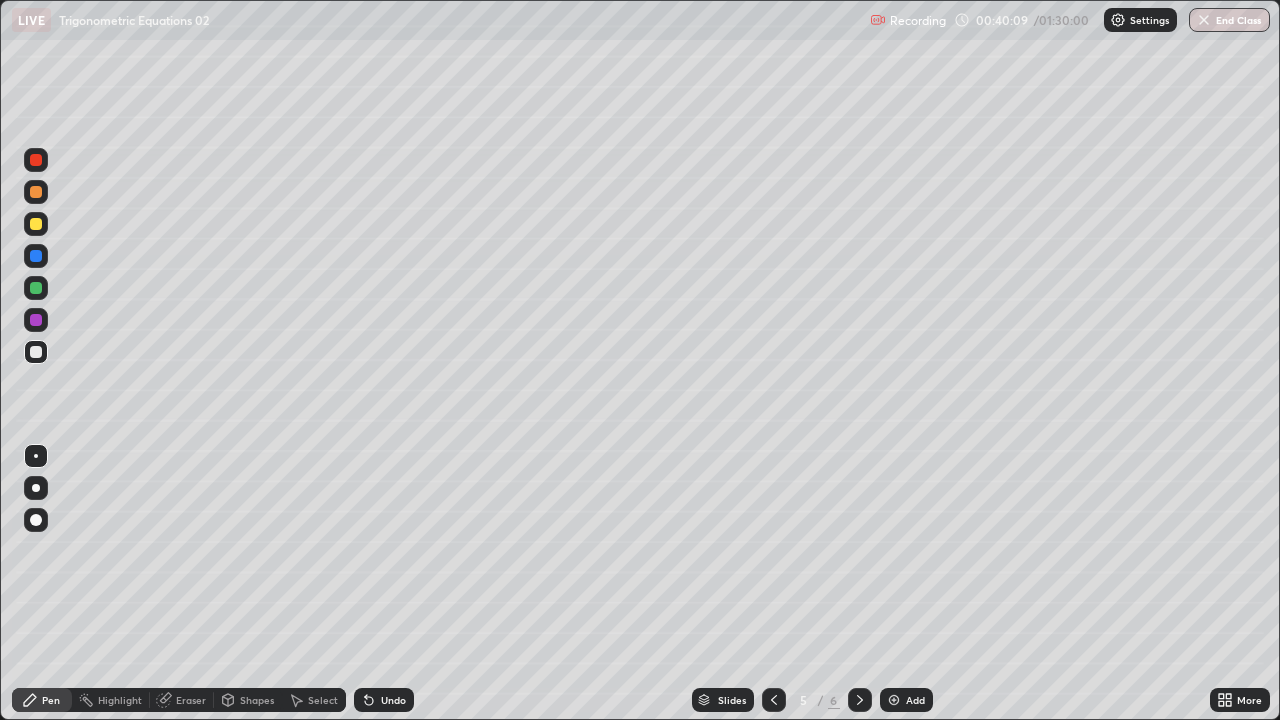 click 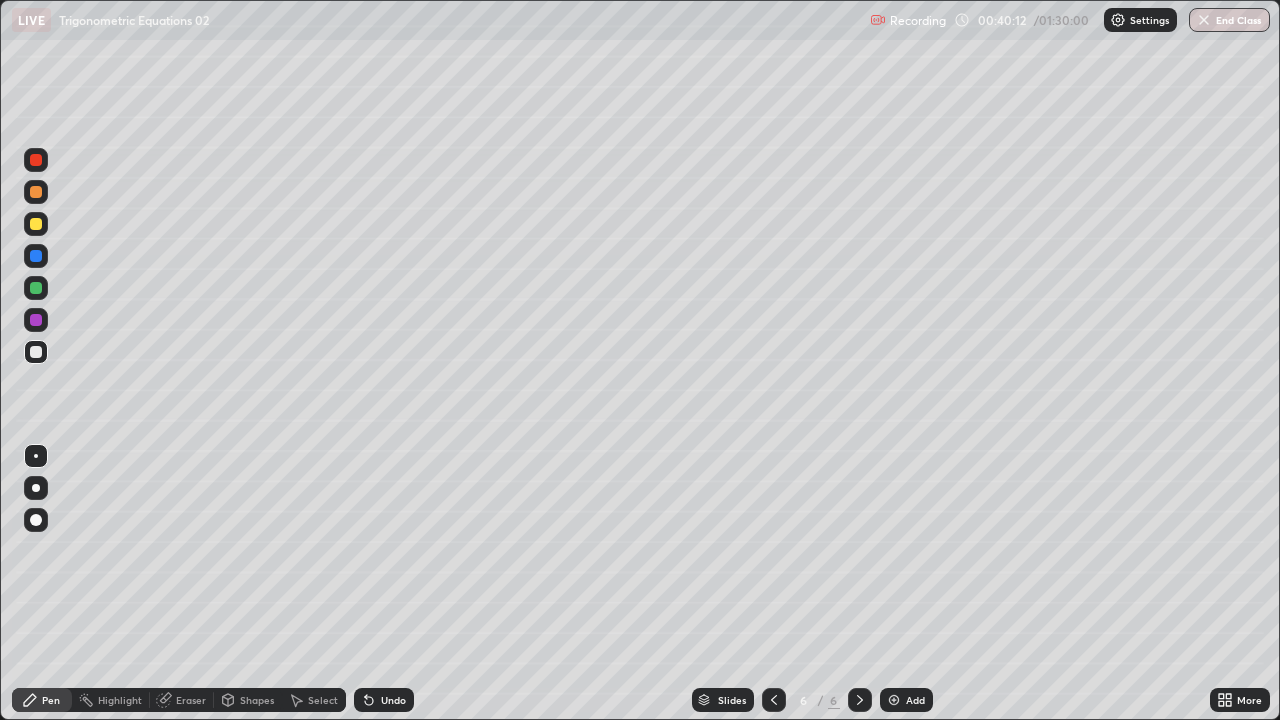 click 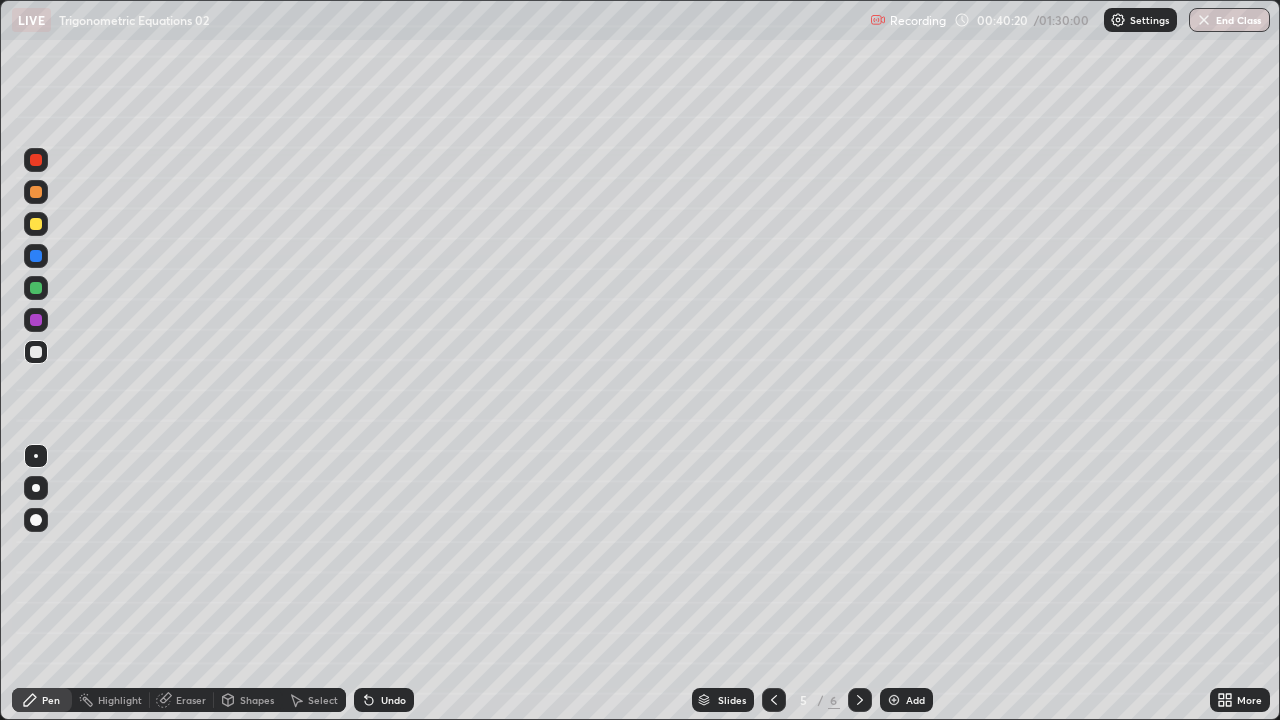 click 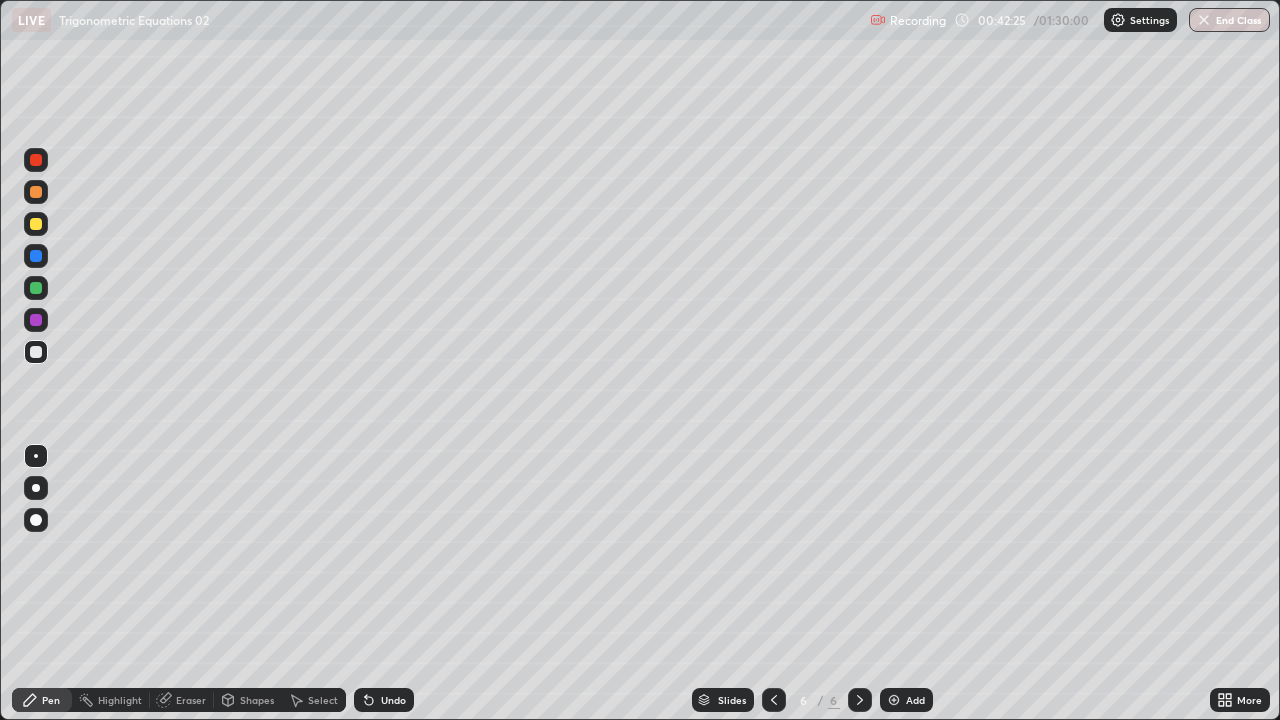 click on "Eraser" at bounding box center [191, 700] 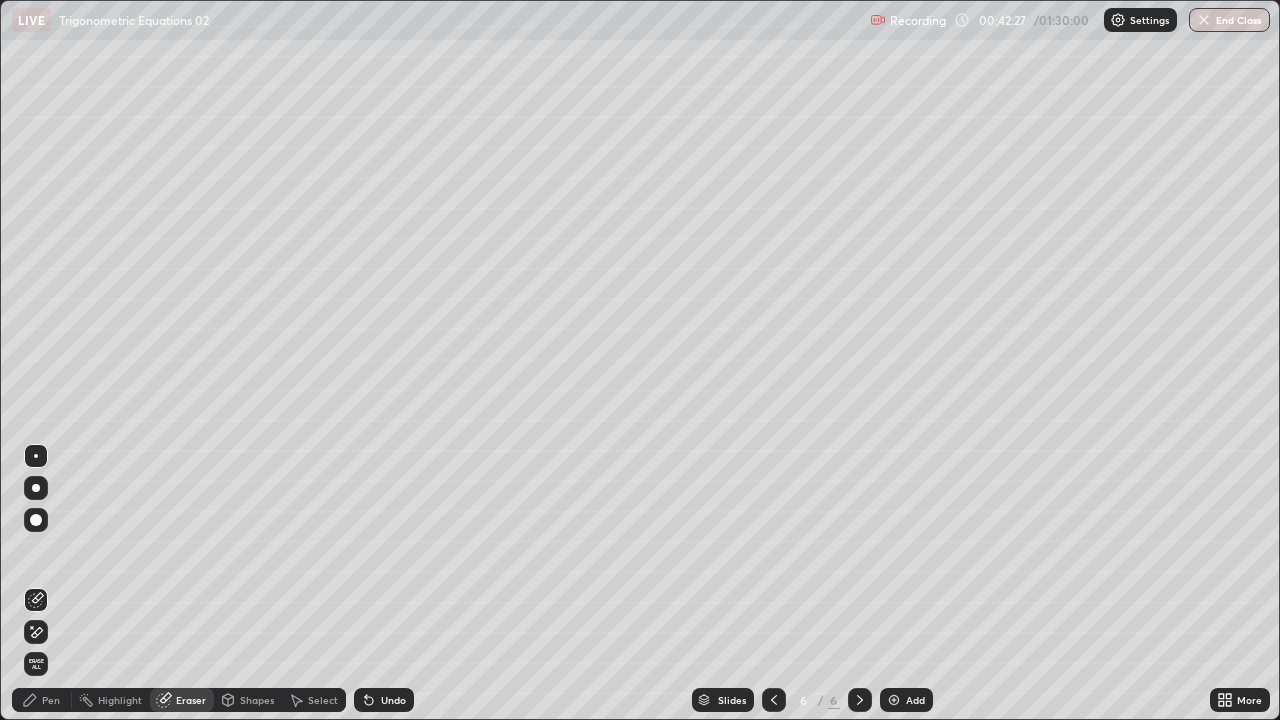 click 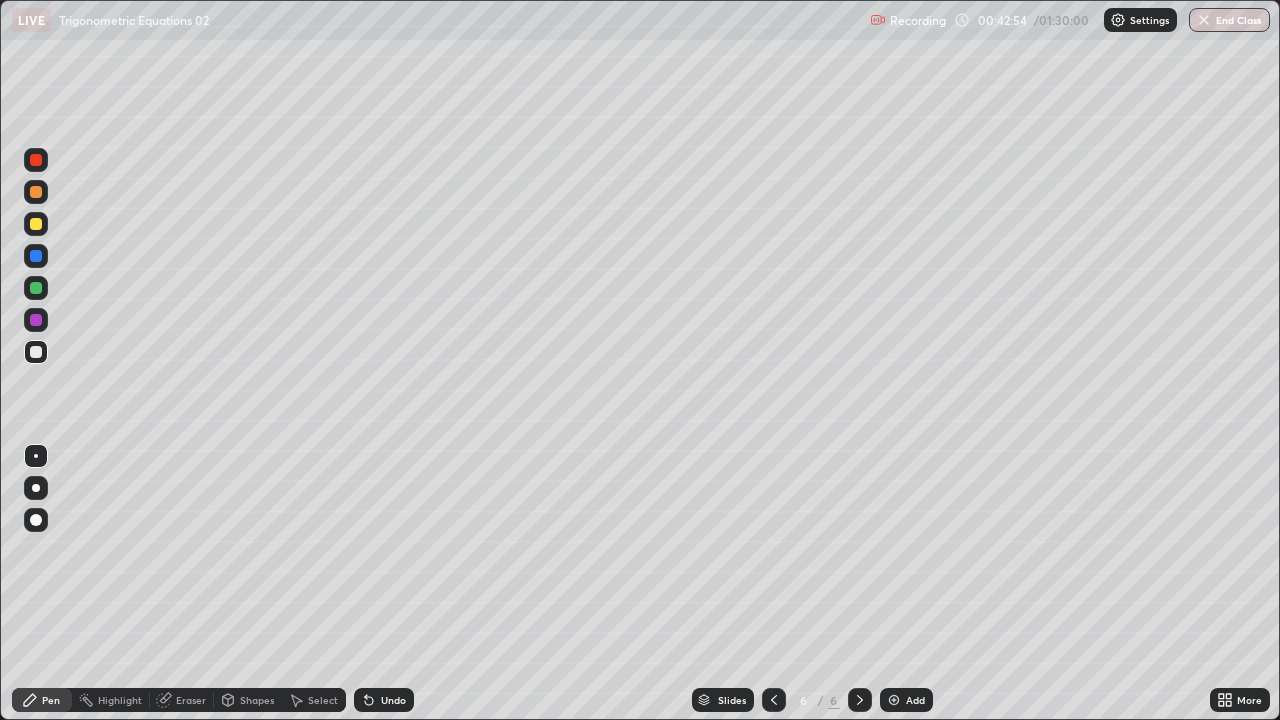 click at bounding box center (36, 160) 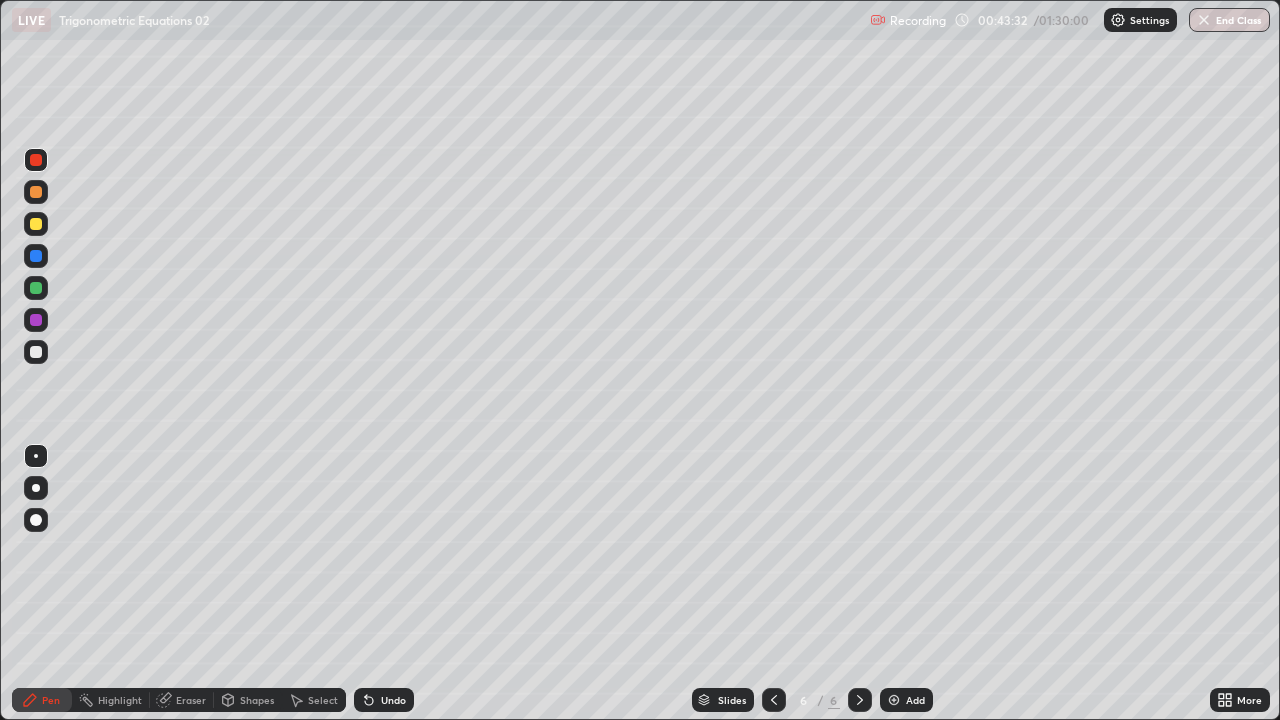 click on "Erase all" at bounding box center (36, 360) 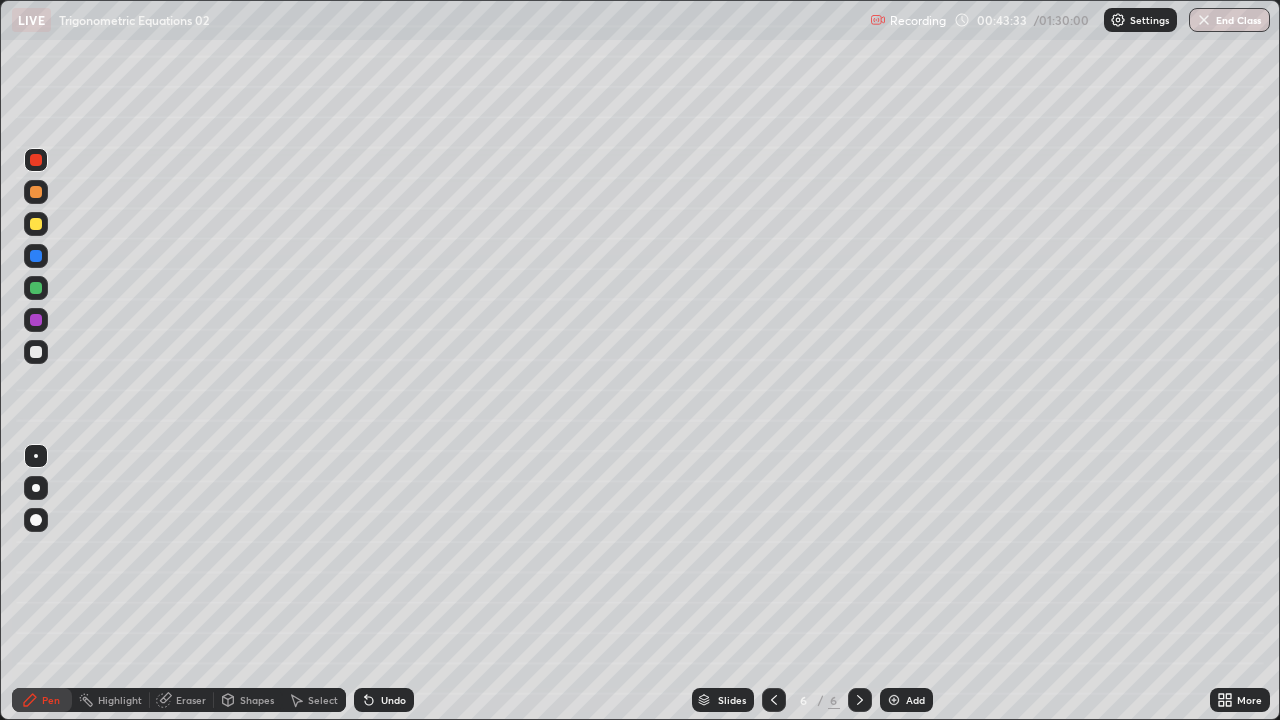 click at bounding box center (36, 352) 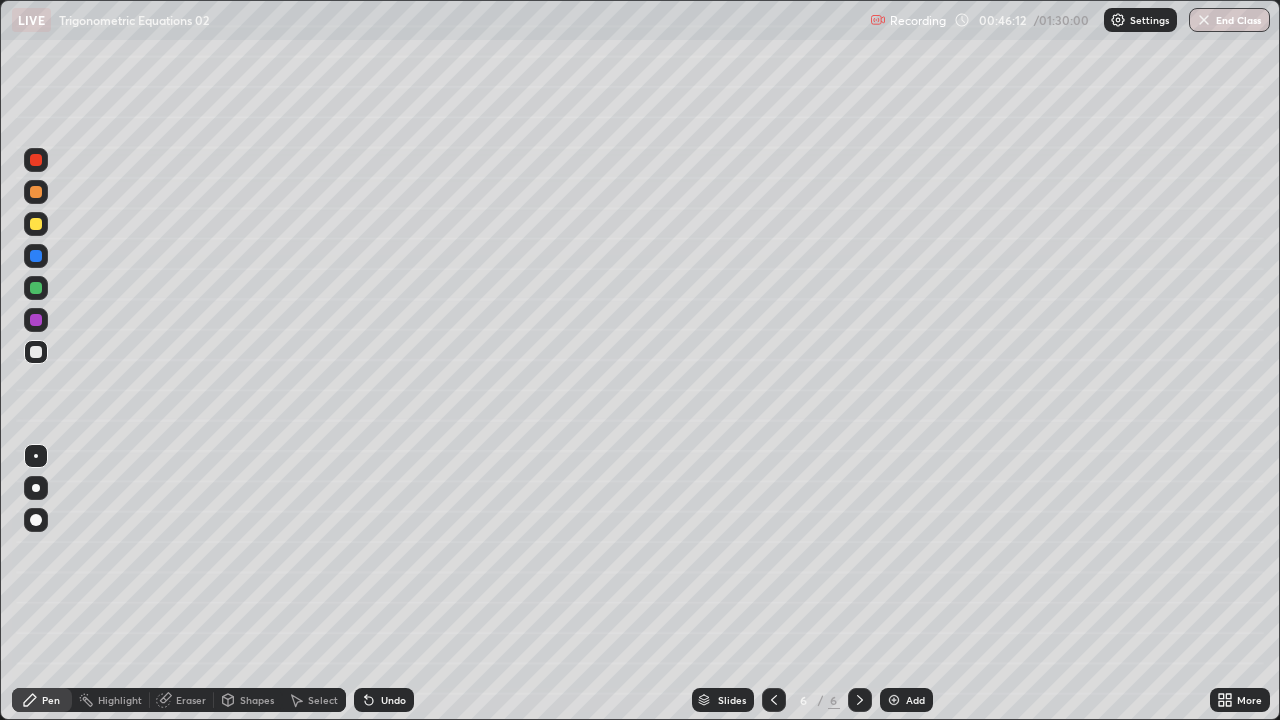 click on "Eraser" at bounding box center (191, 700) 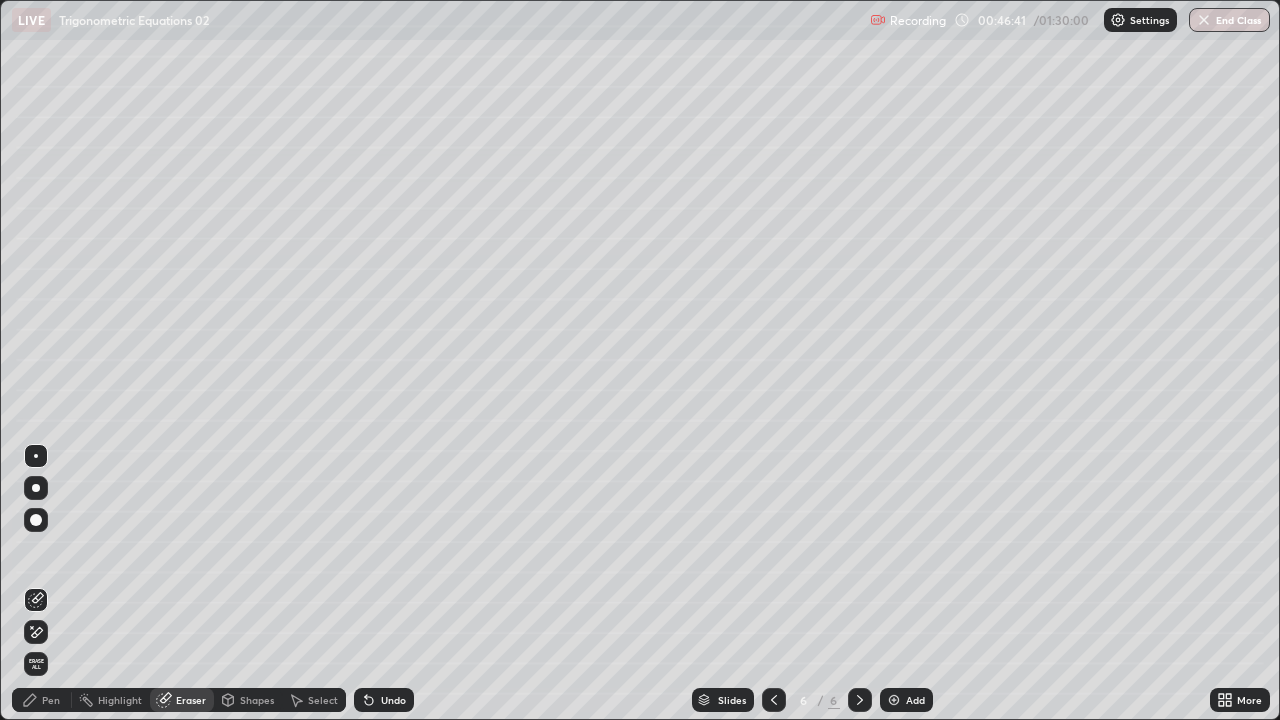 click on "Pen" at bounding box center (51, 700) 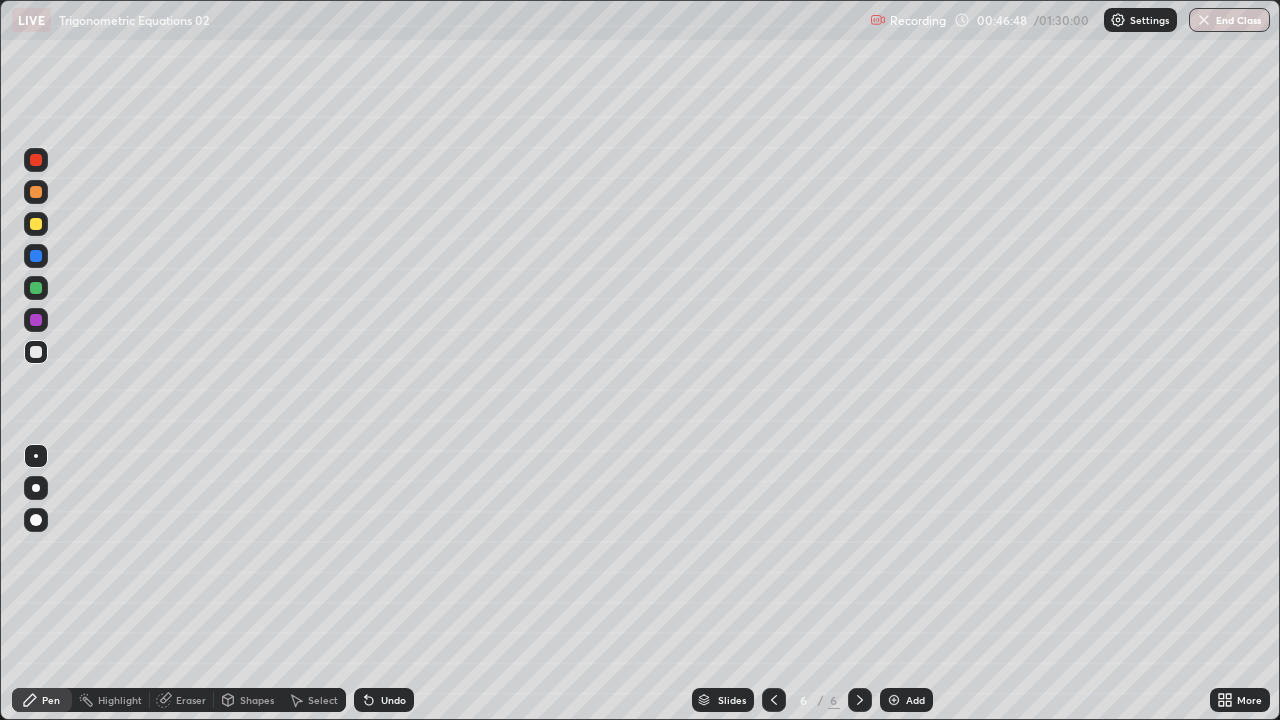click on "Undo" at bounding box center (393, 700) 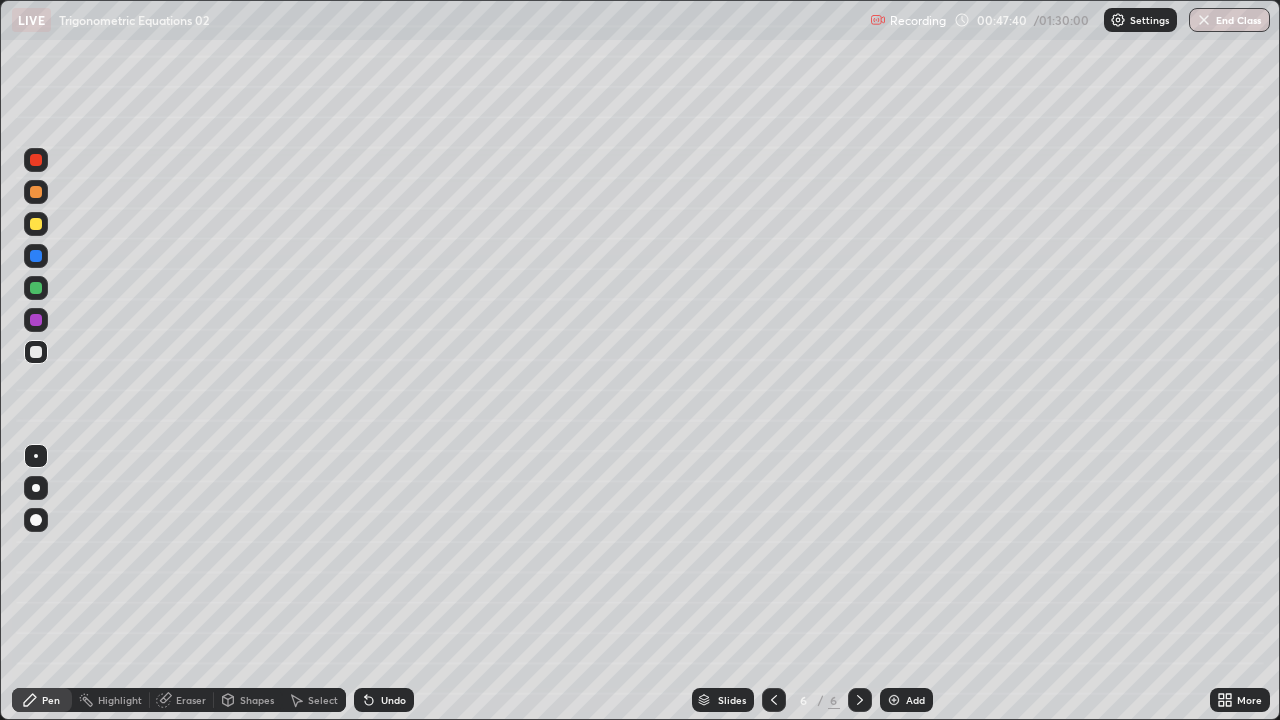 click at bounding box center (36, 288) 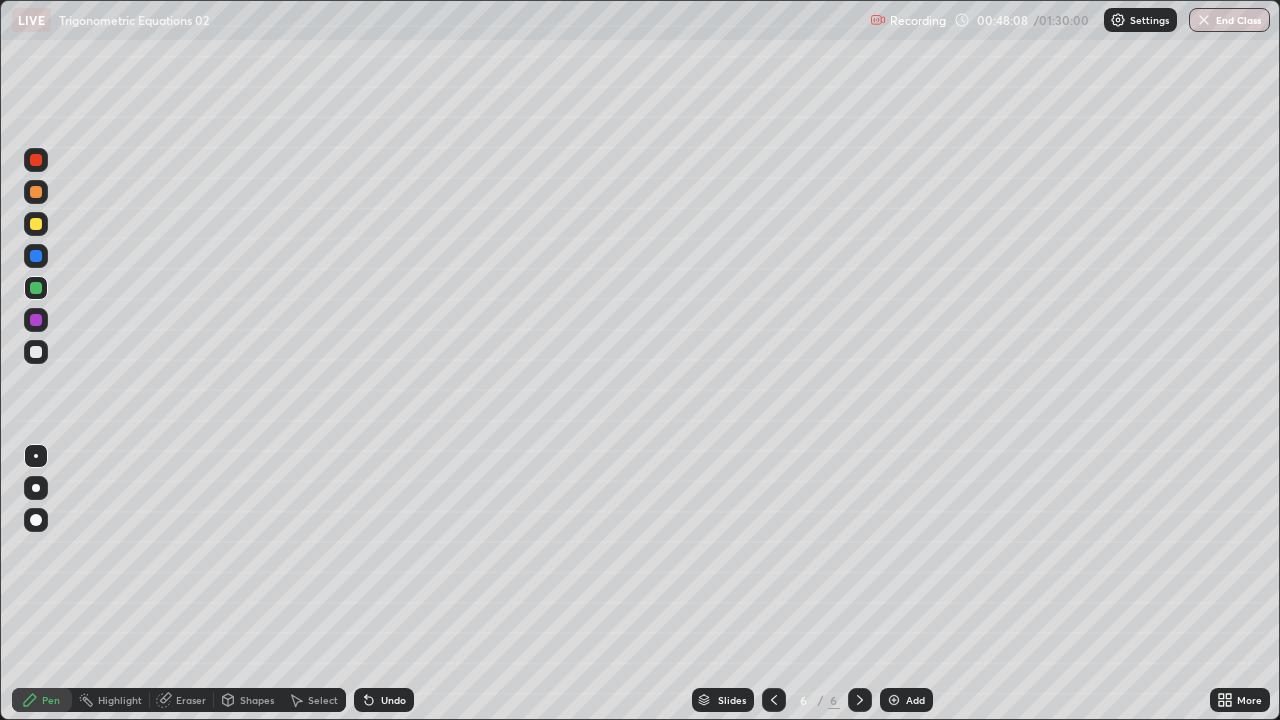 click on "Undo" at bounding box center (384, 700) 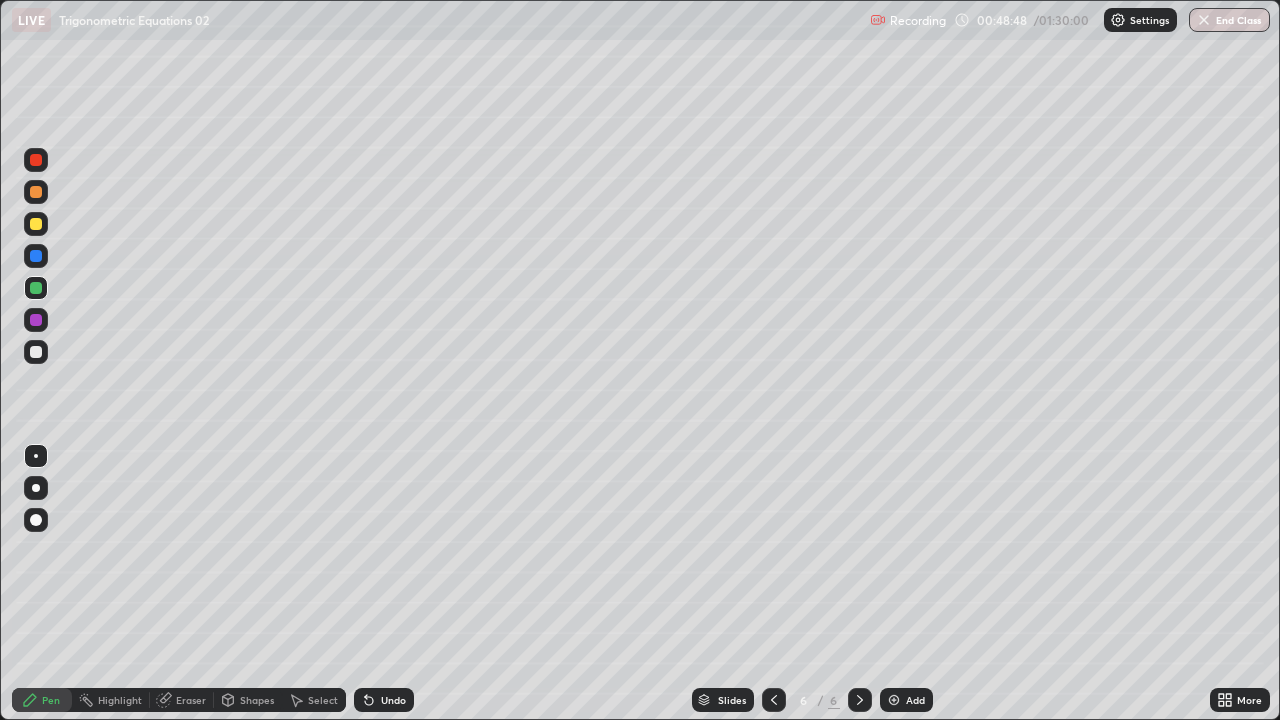 click 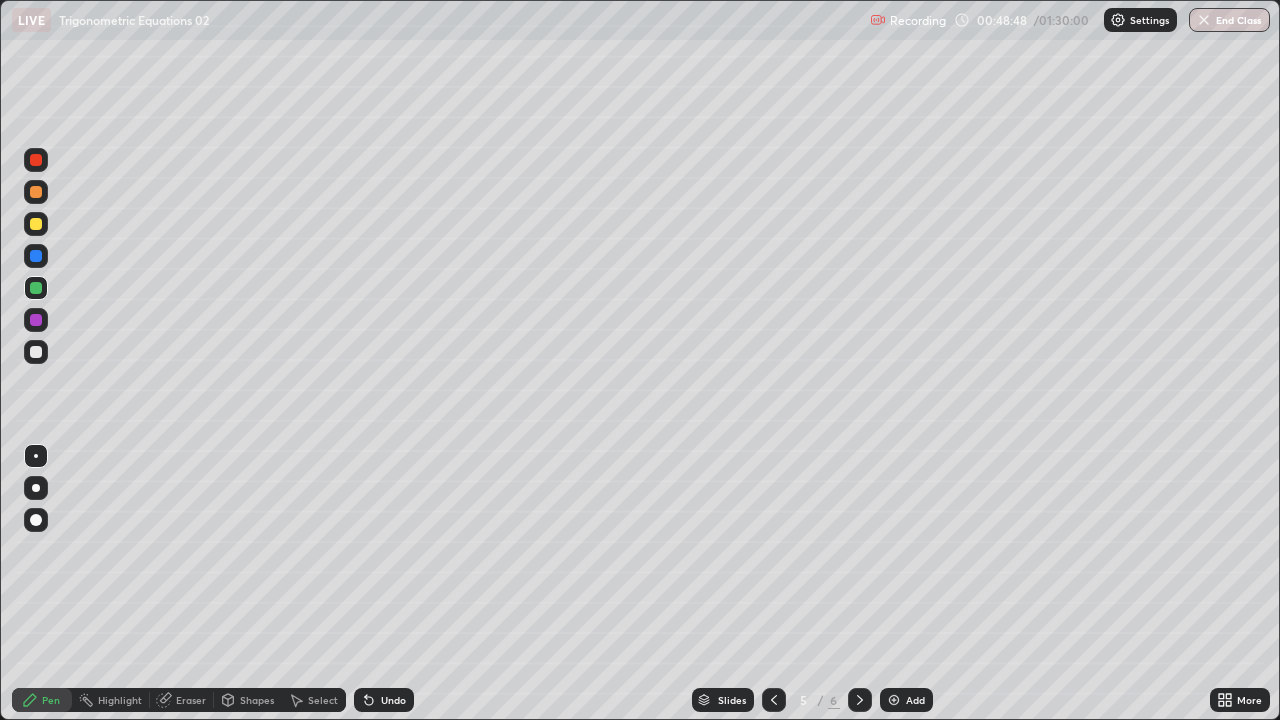 click 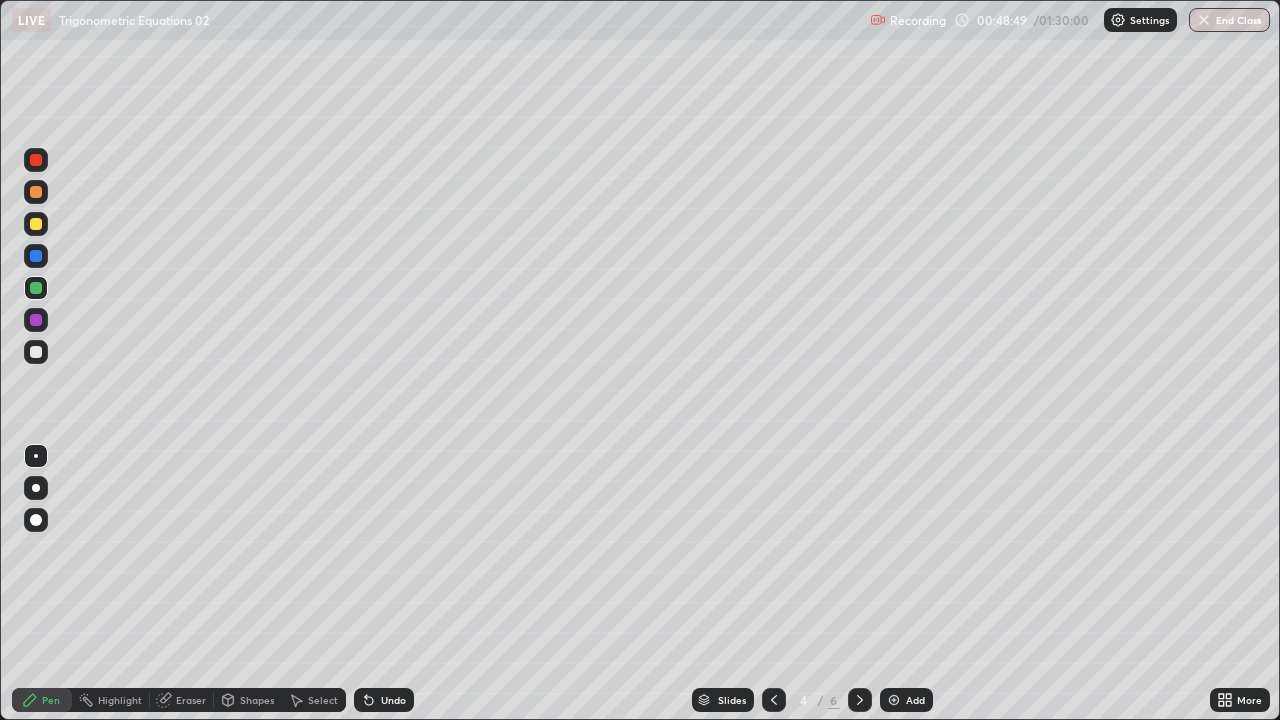 click at bounding box center (774, 700) 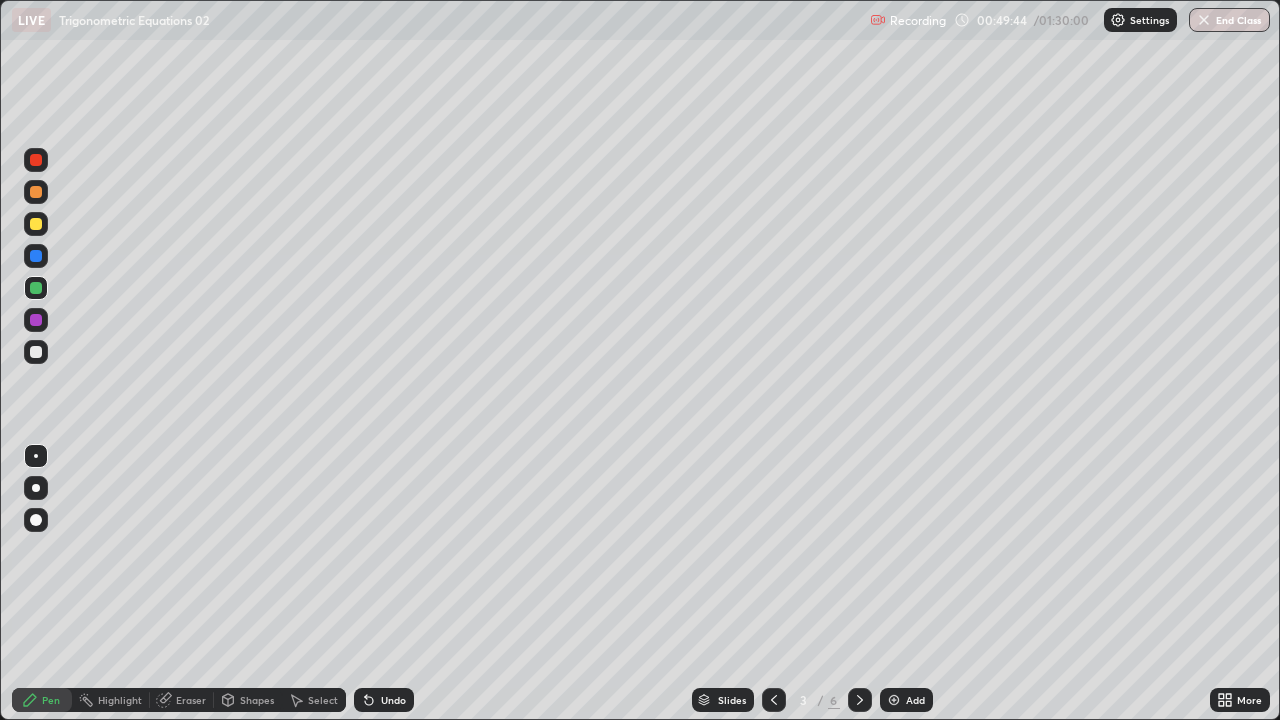 click 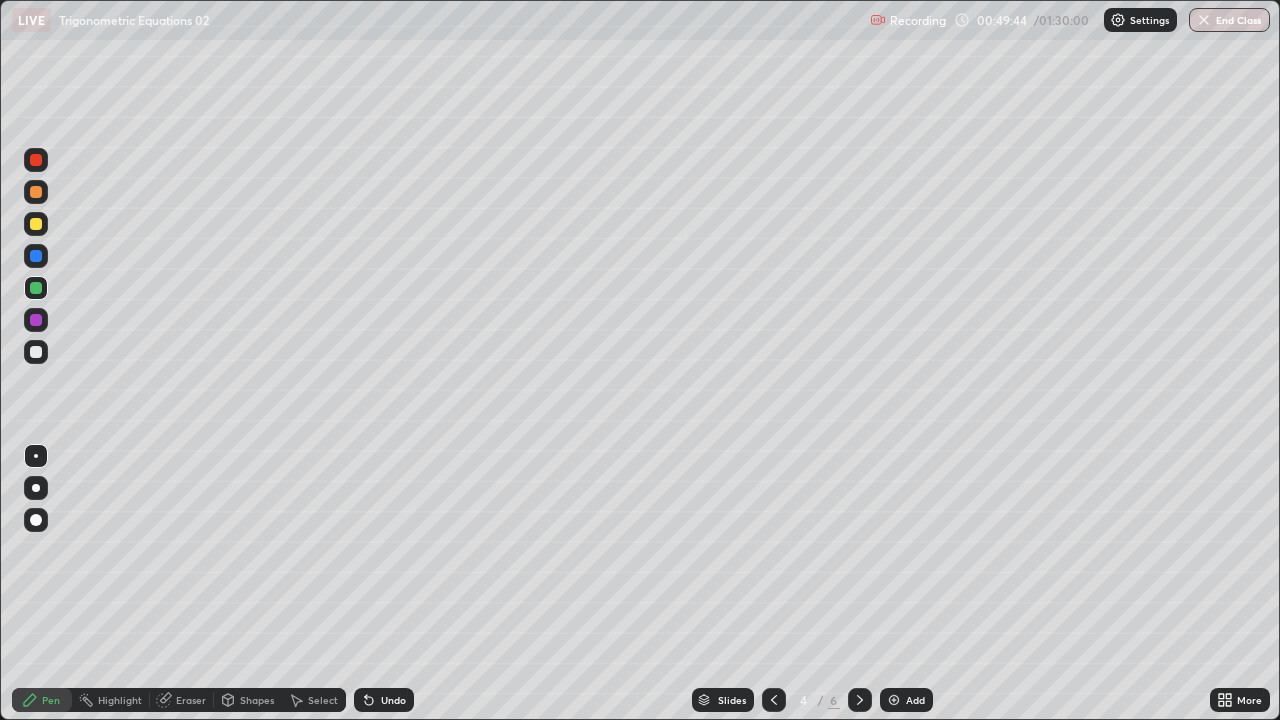 click 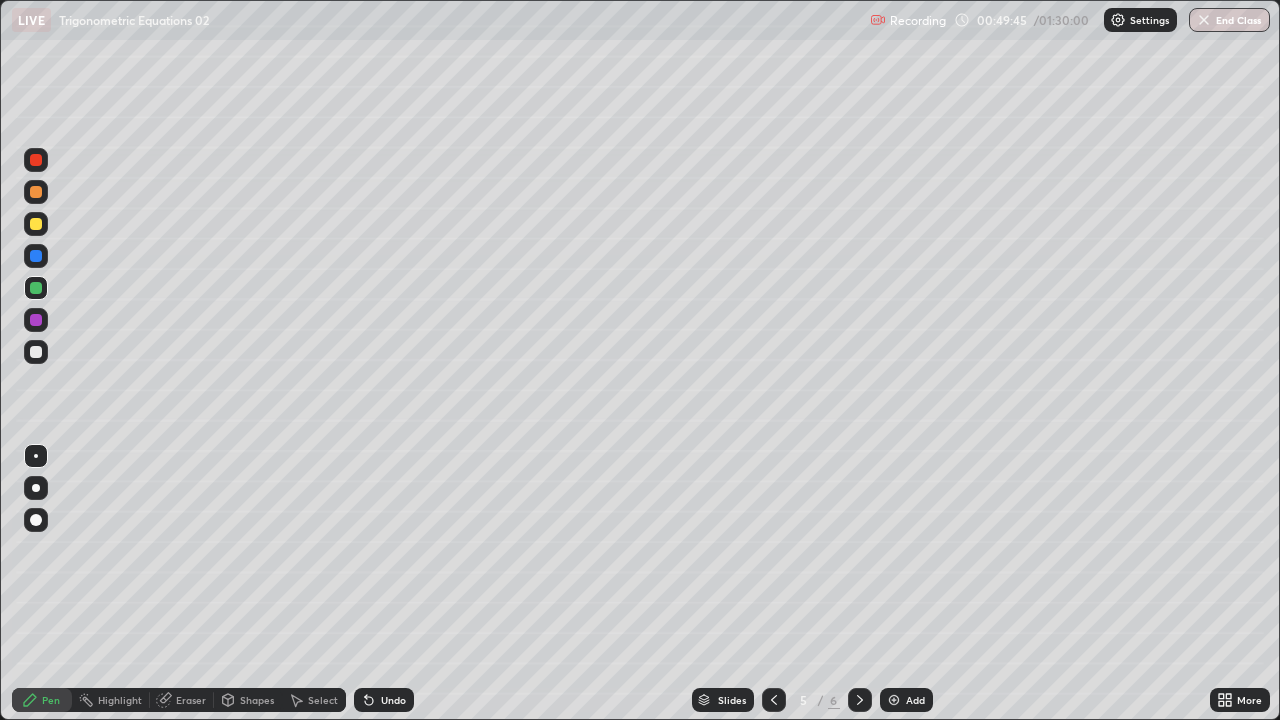 click 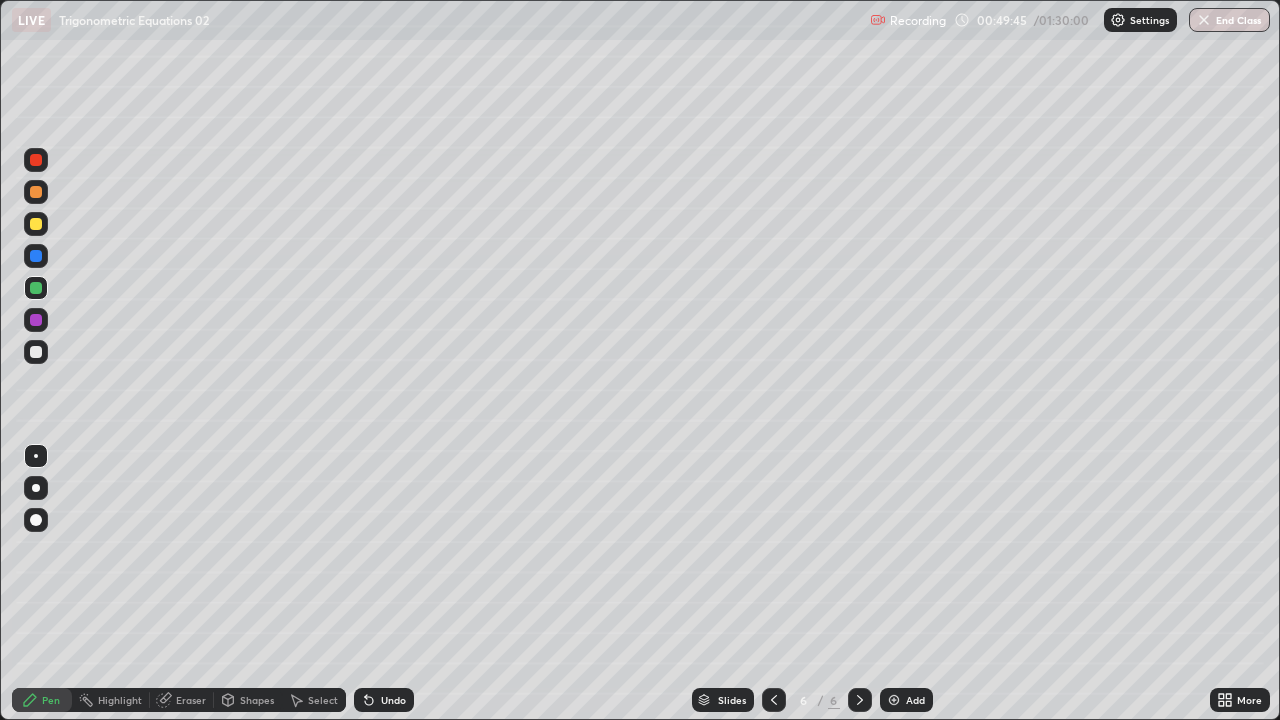 click 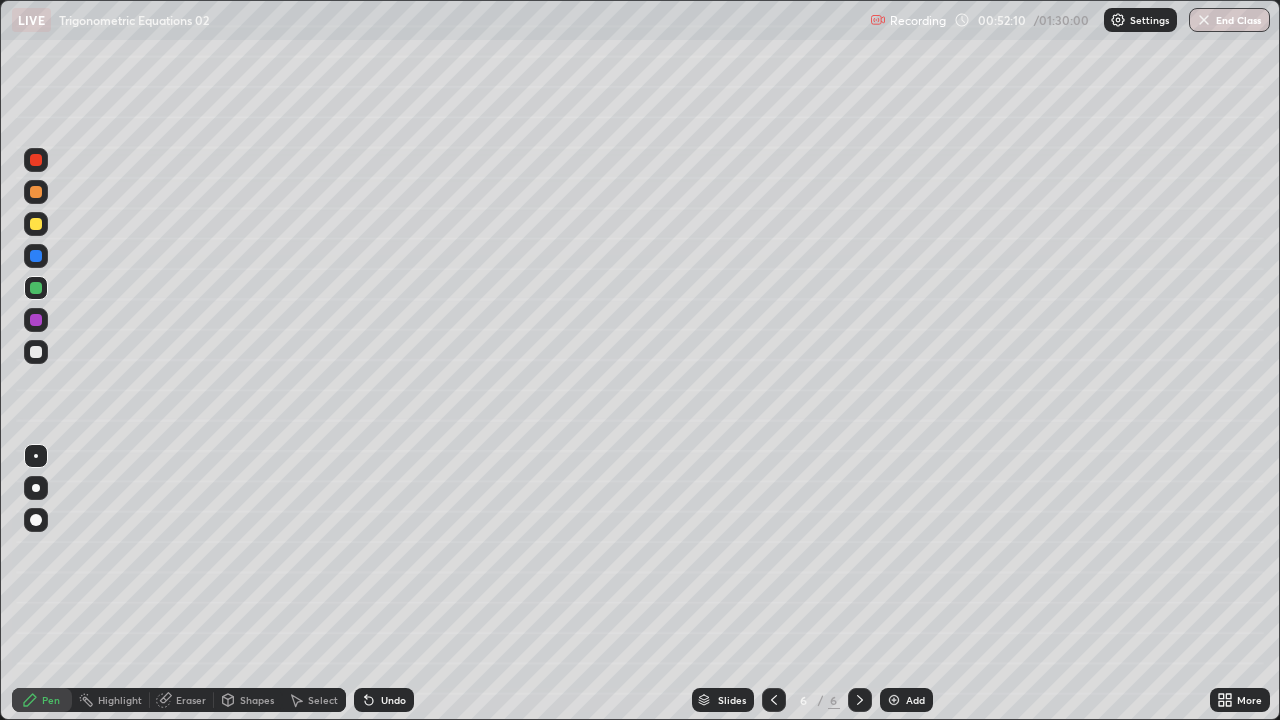 click on "Undo" at bounding box center [393, 700] 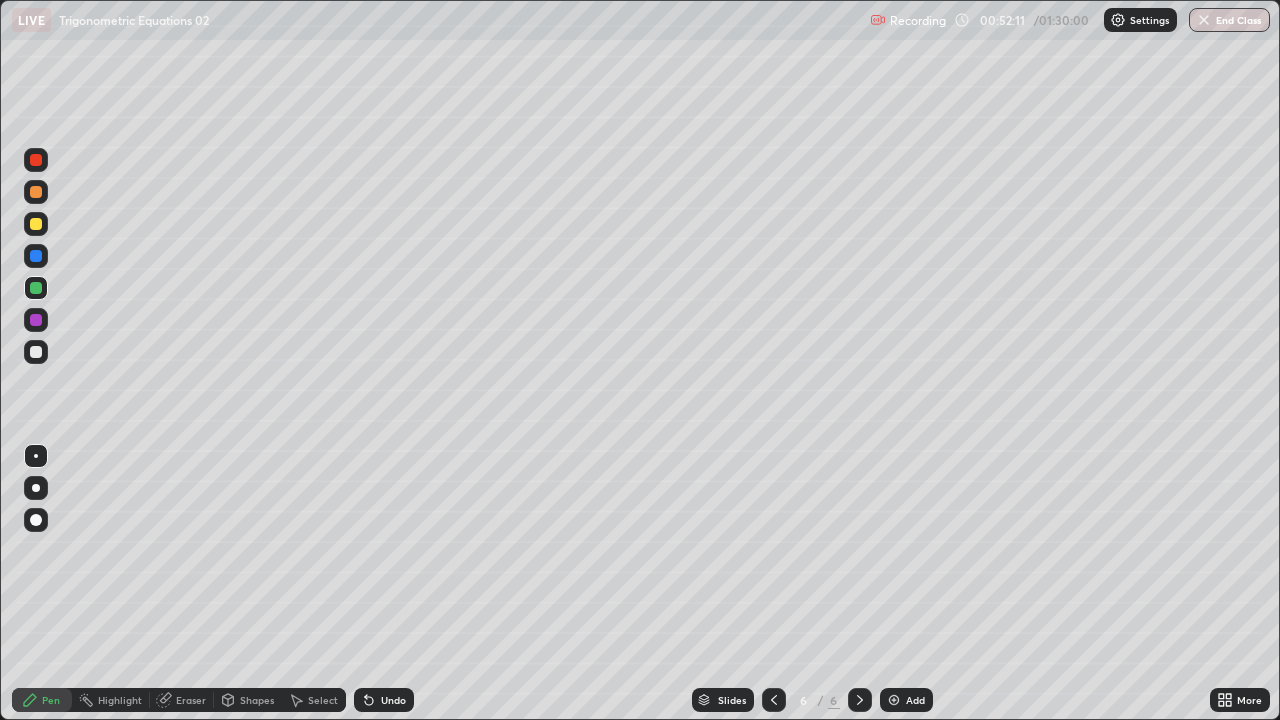 click on "Undo" at bounding box center [384, 700] 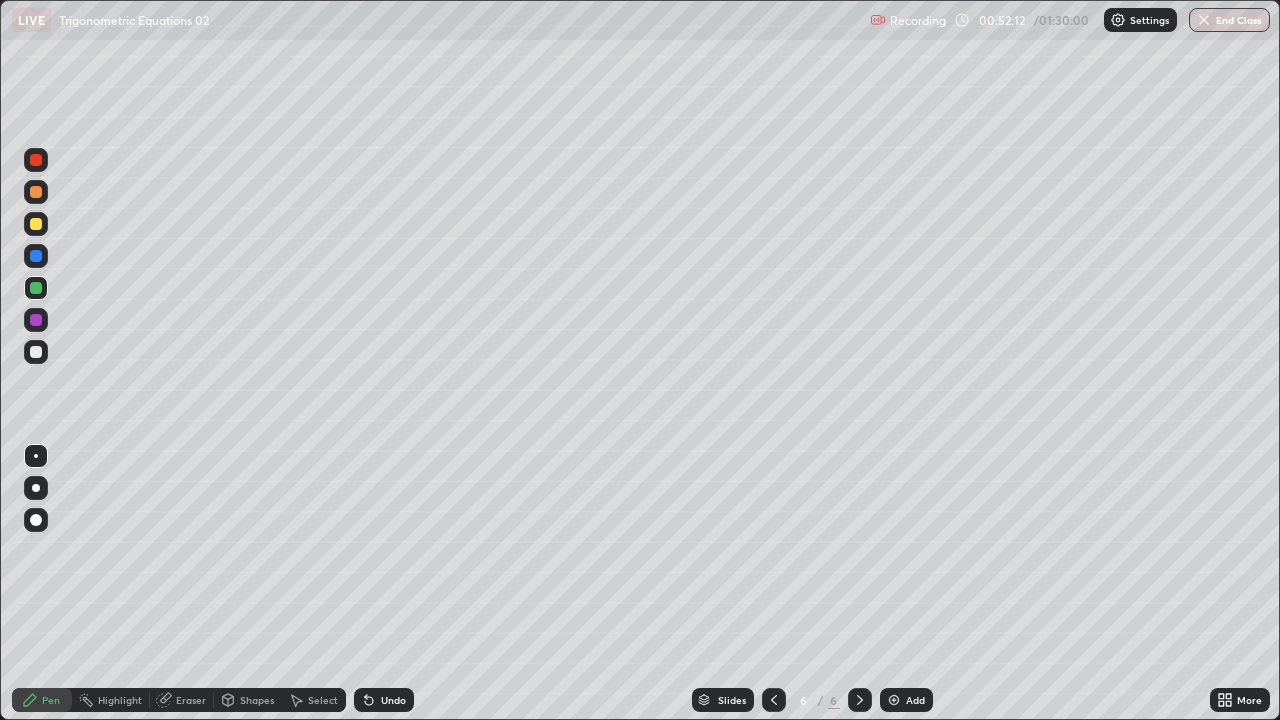 click on "Undo" at bounding box center [393, 700] 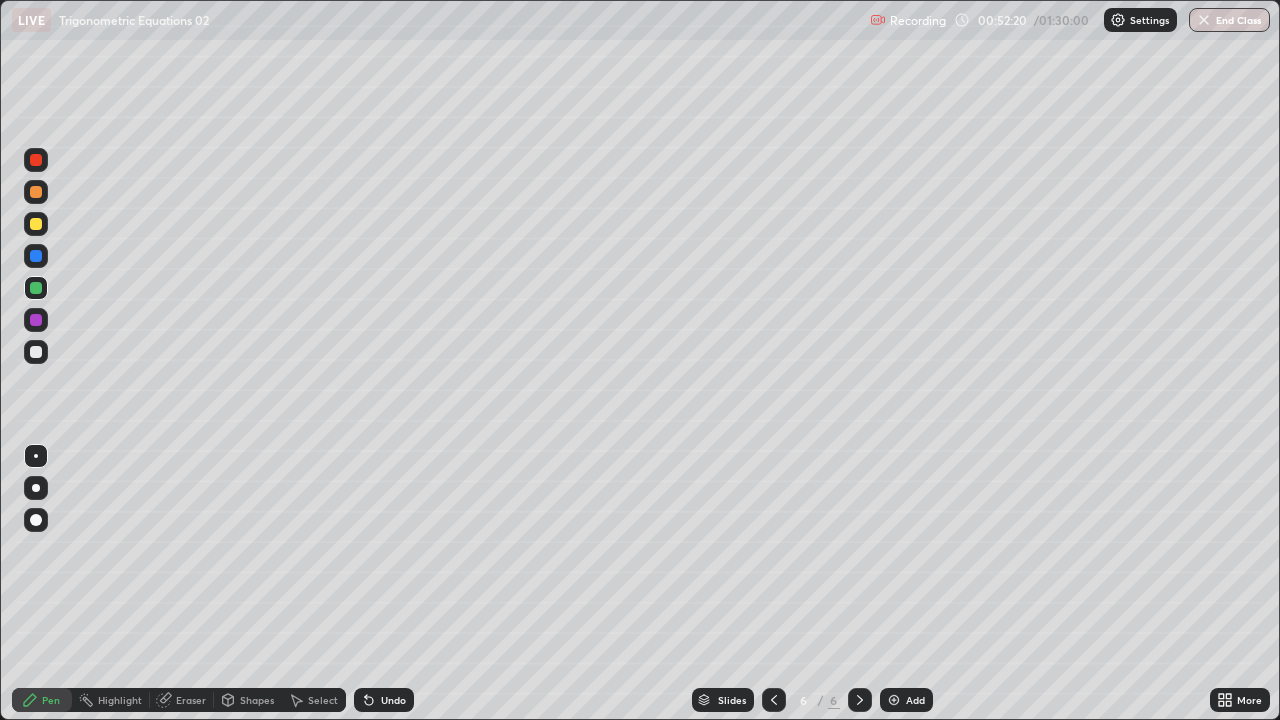 click on "Select" at bounding box center (314, 700) 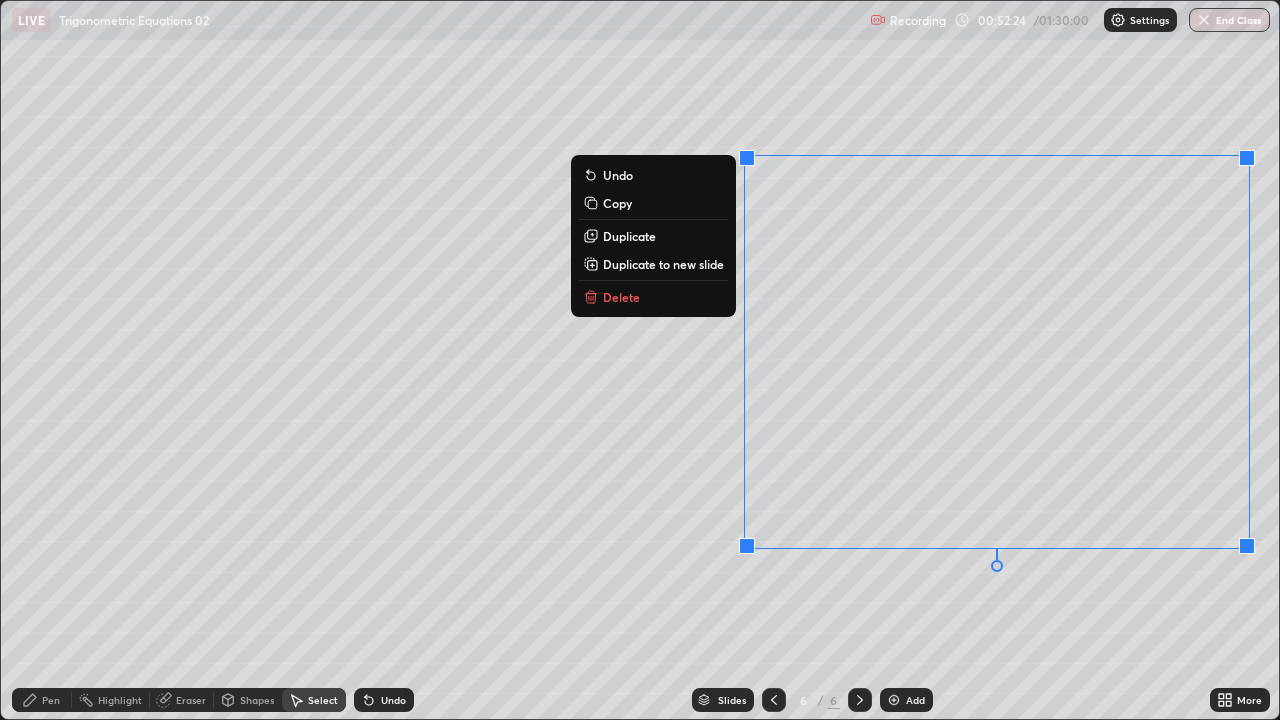 click on "Duplicate to new slide" at bounding box center [663, 264] 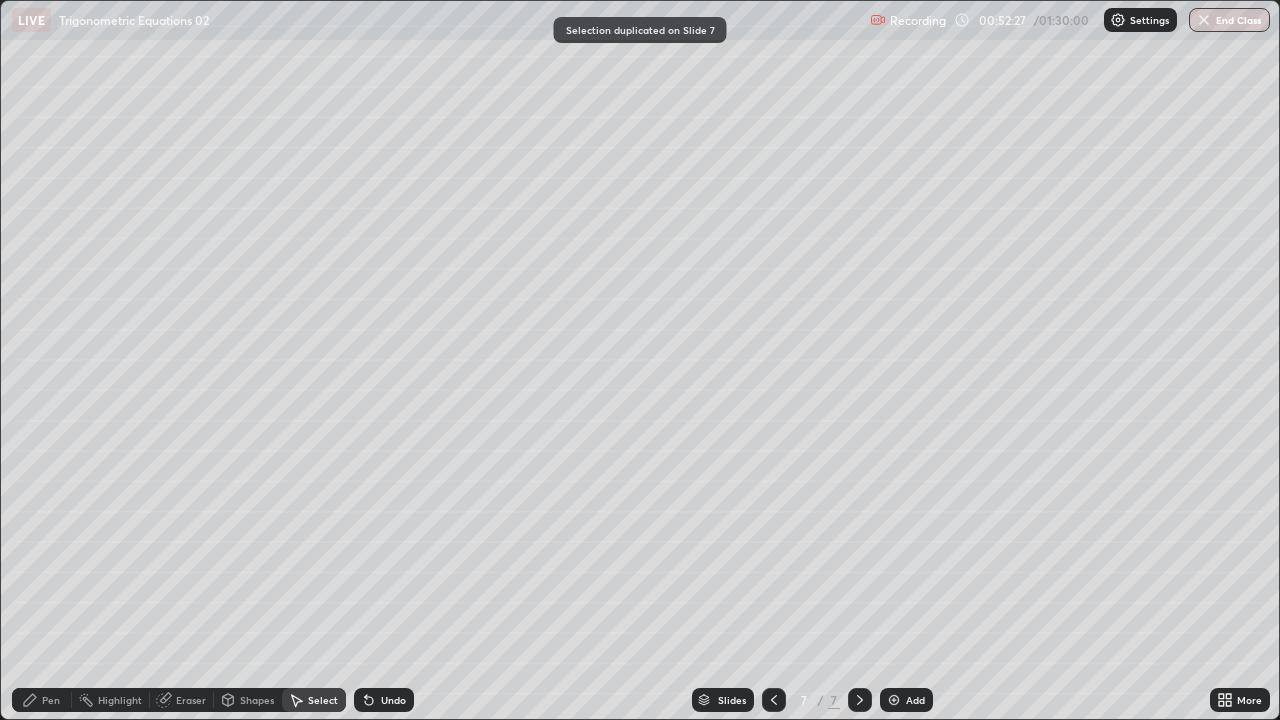 click on "Pen" at bounding box center (51, 700) 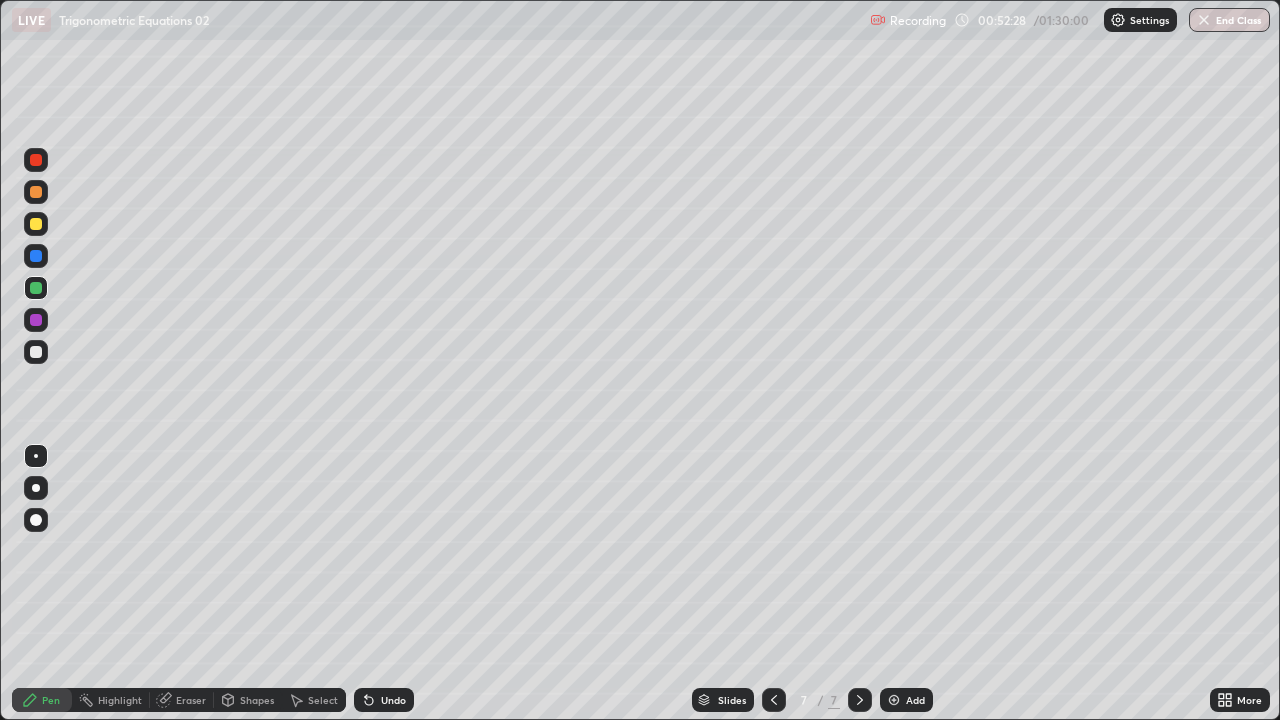 click at bounding box center [36, 352] 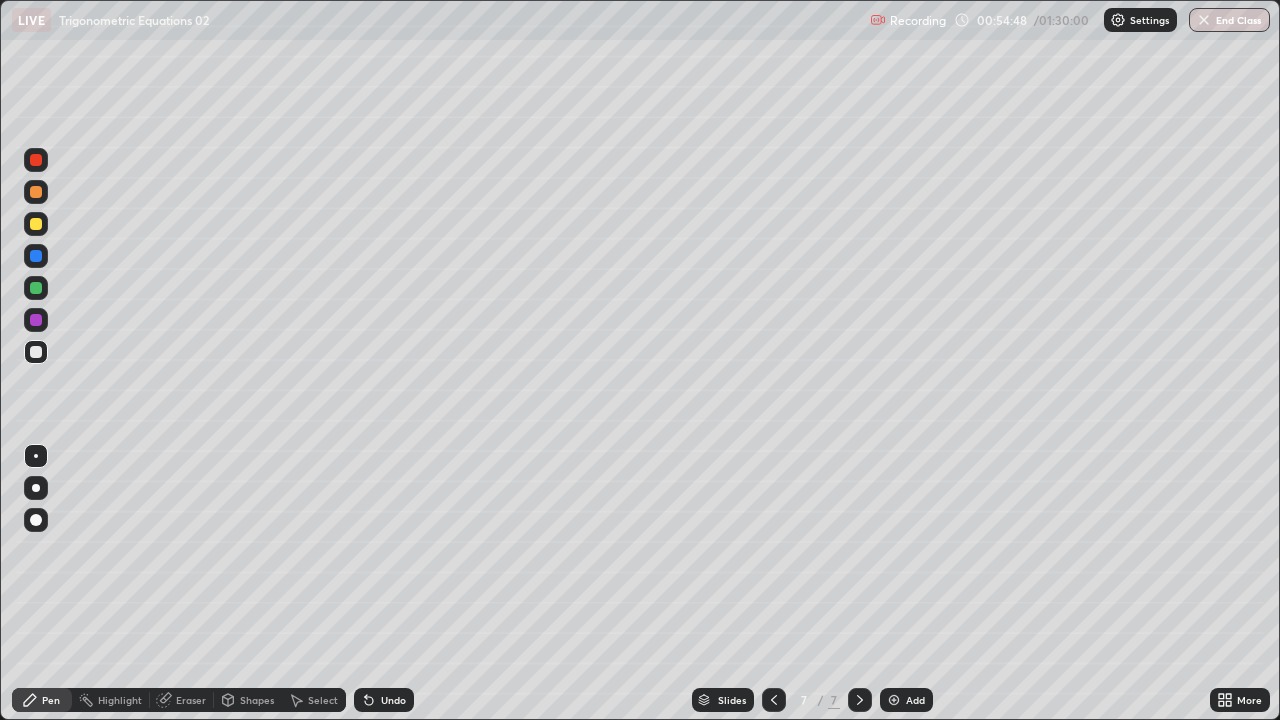 click on "Undo" at bounding box center [384, 700] 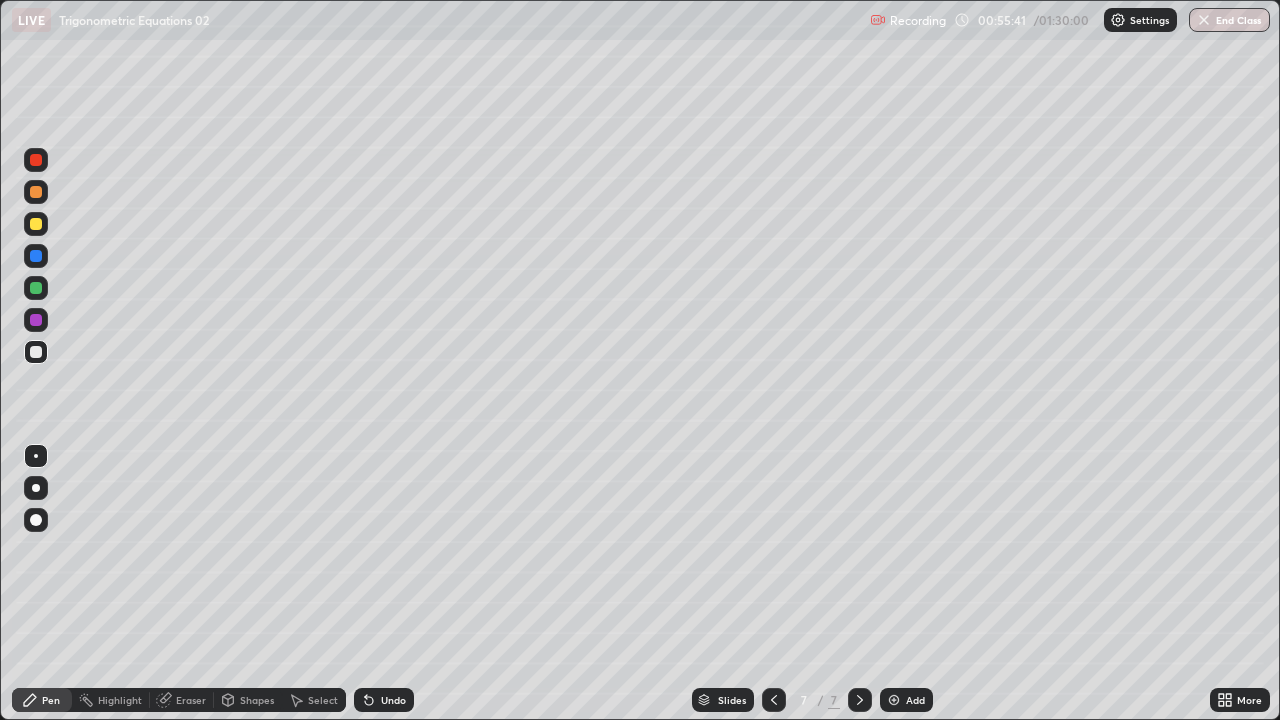 click on "Eraser" at bounding box center (191, 700) 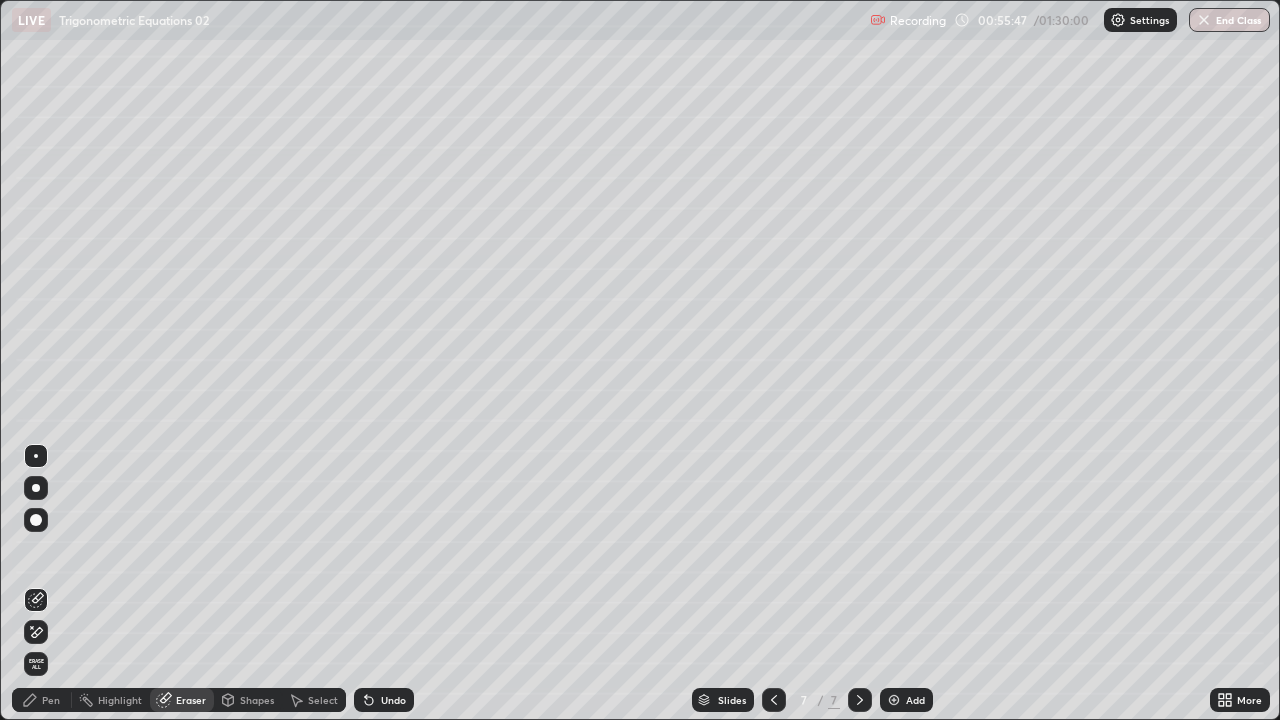 click on "Pen" at bounding box center [51, 700] 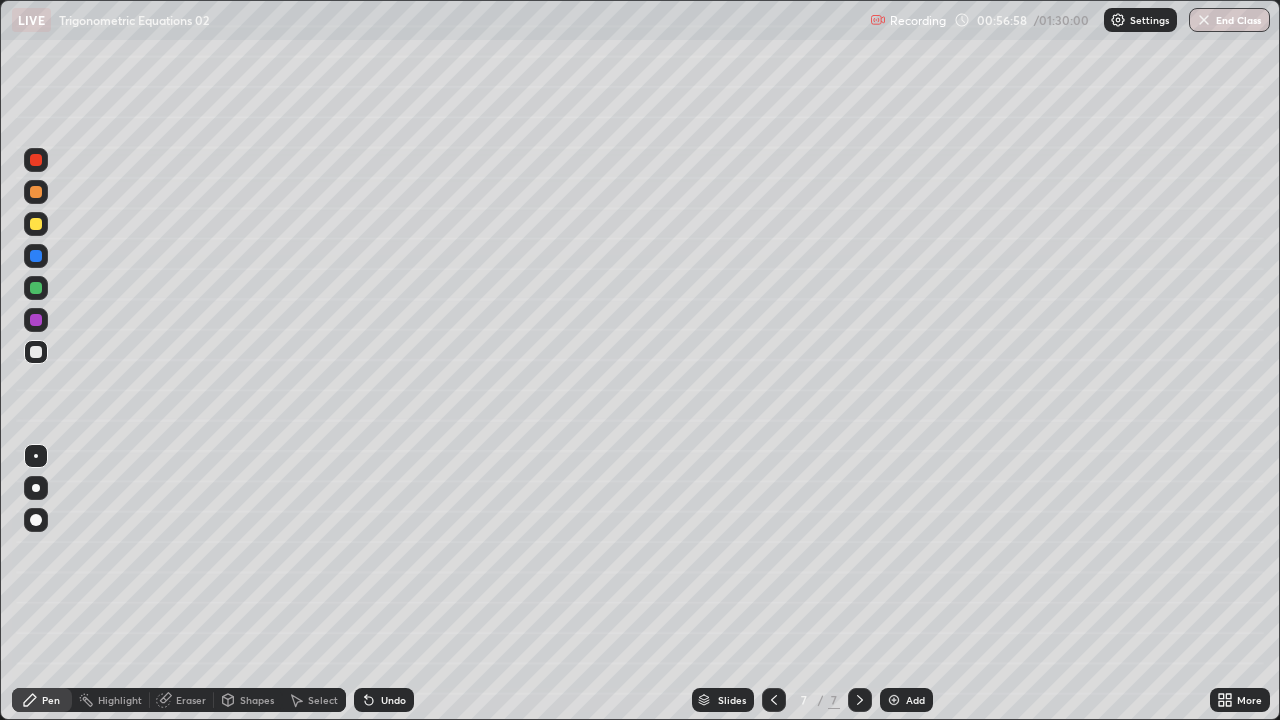 click at bounding box center (36, 224) 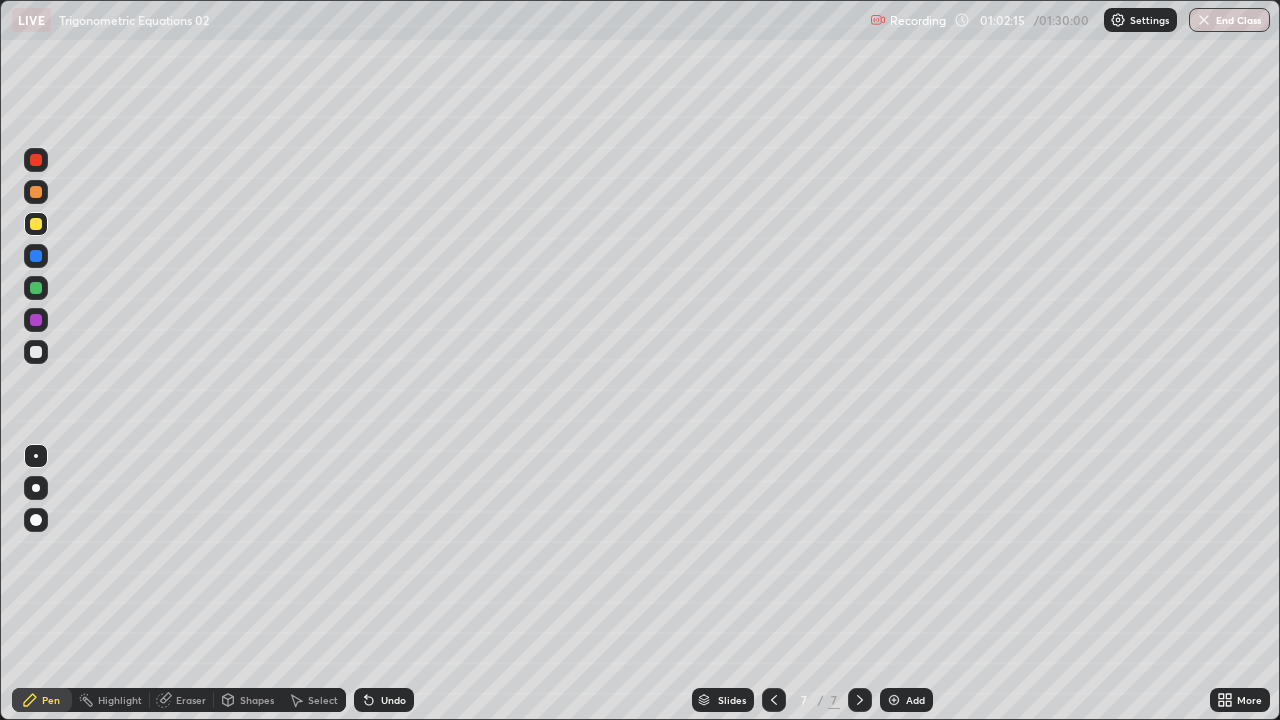 click on "Add" at bounding box center [915, 700] 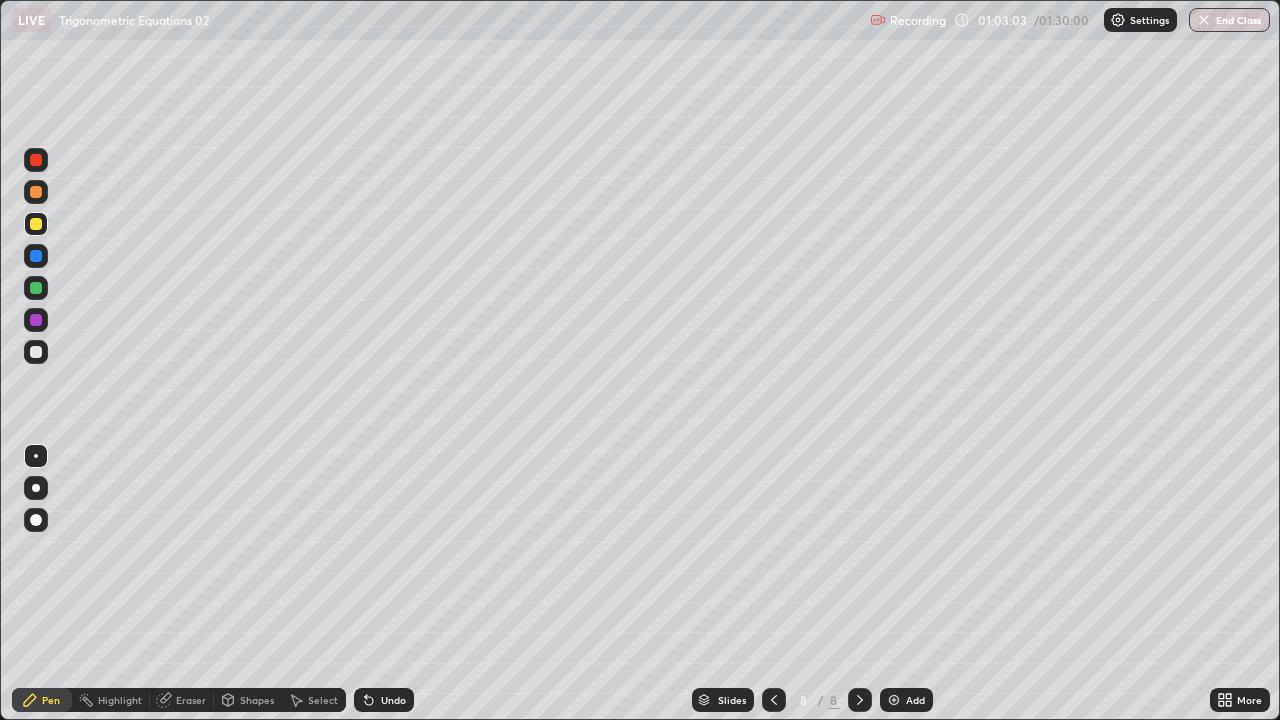 click at bounding box center (36, 352) 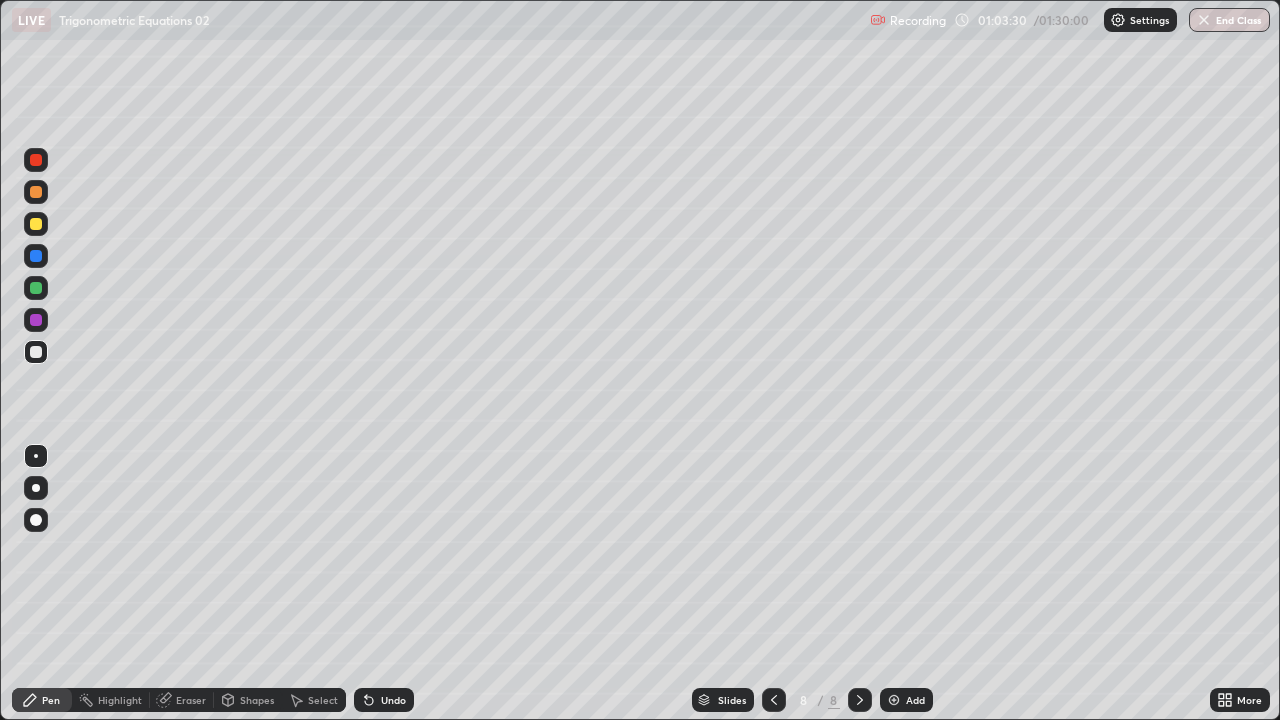 click at bounding box center [36, 352] 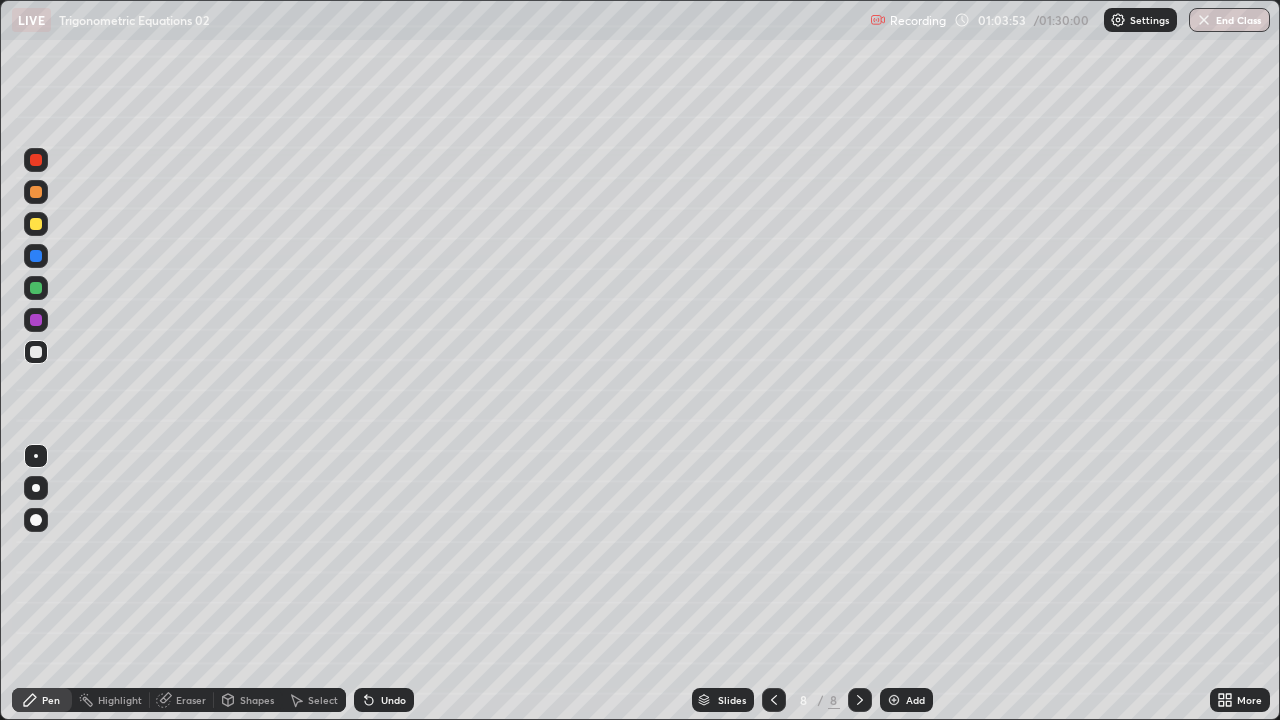 click on "Undo" at bounding box center [393, 700] 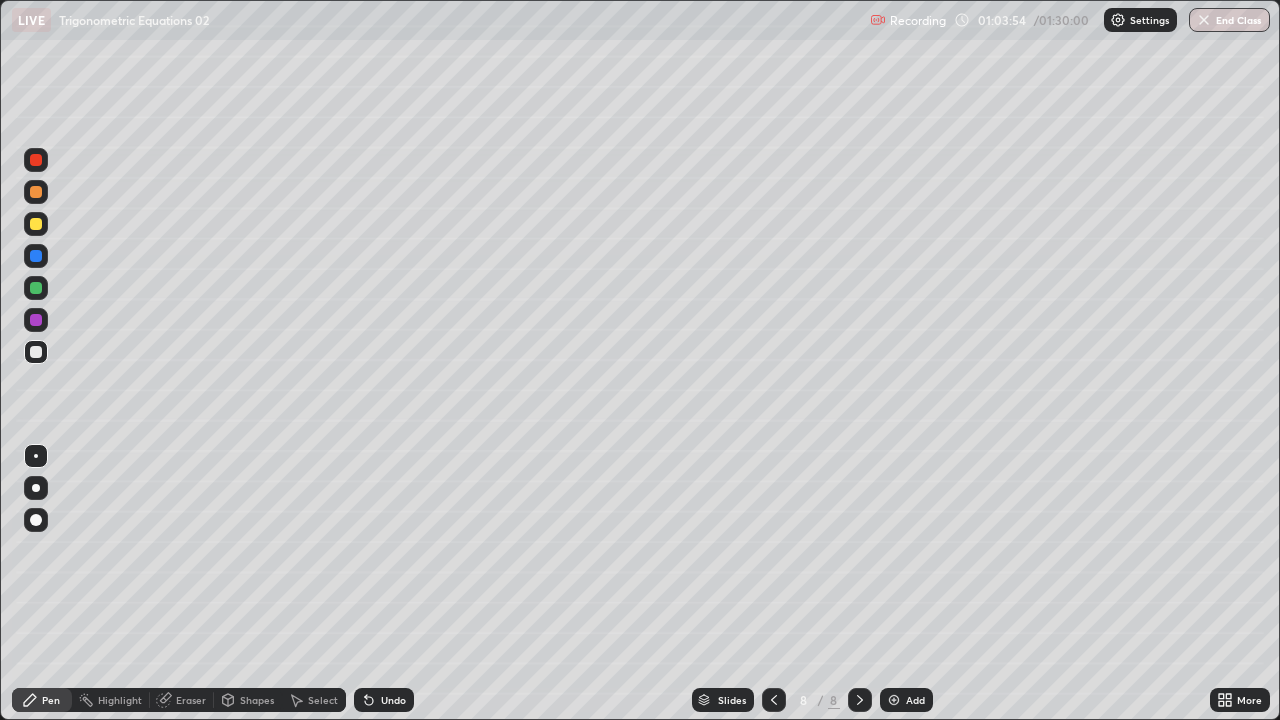 click on "Undo" at bounding box center [393, 700] 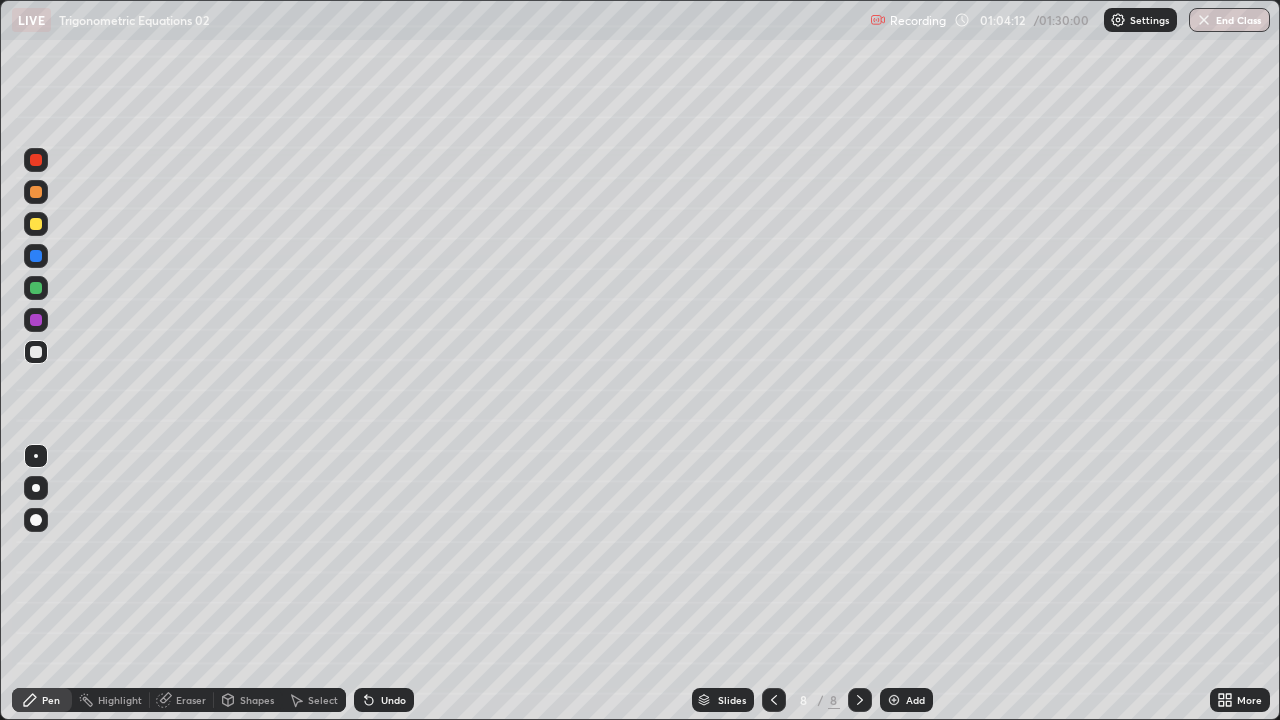 click 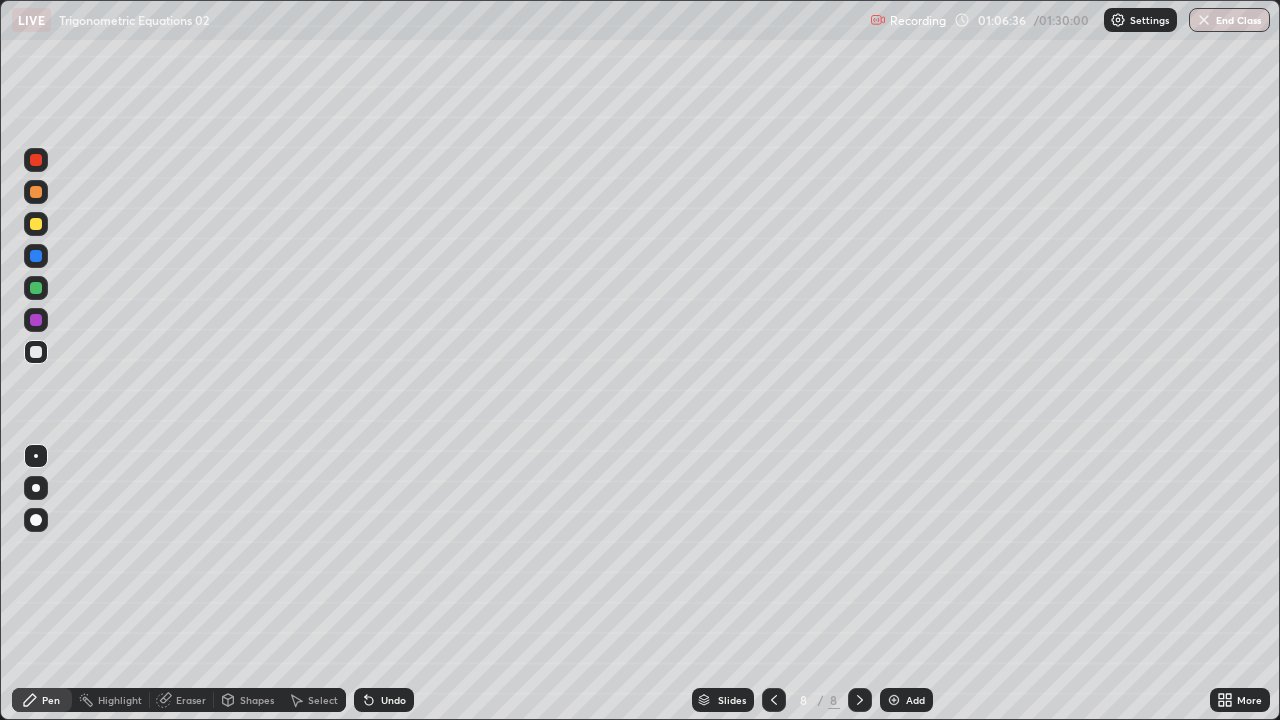 click on "Eraser" at bounding box center (191, 700) 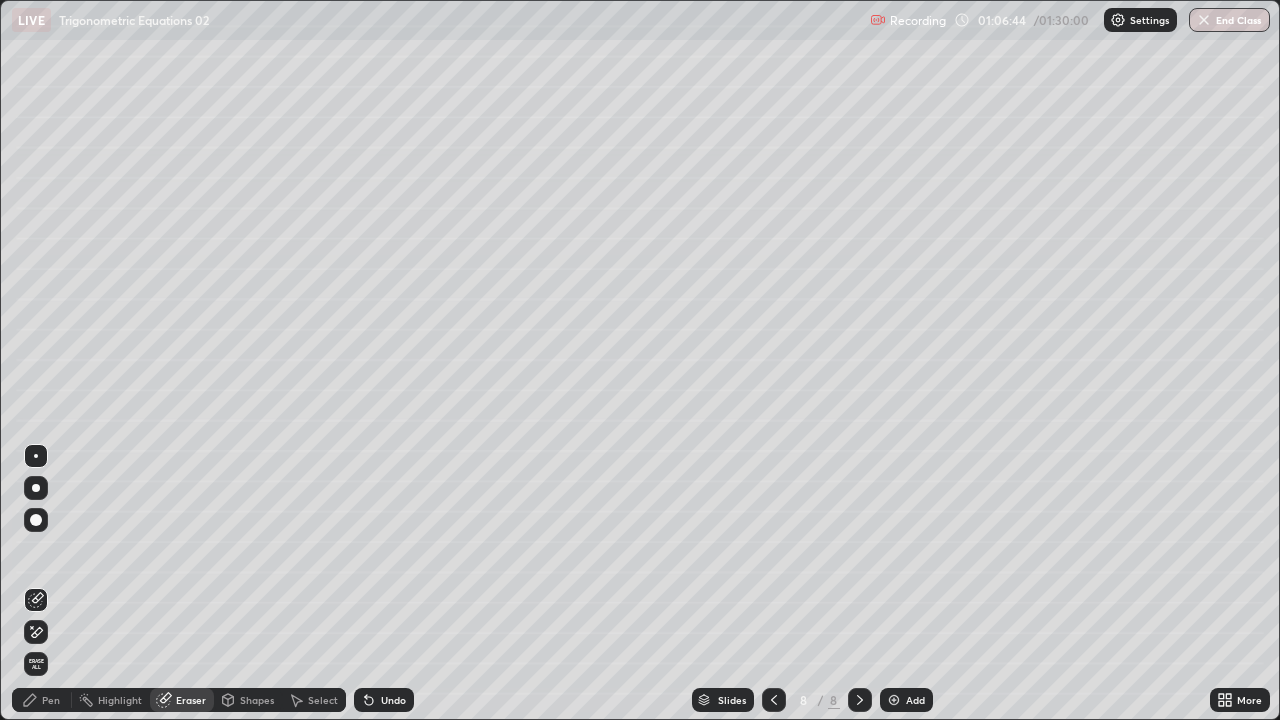 click on "Pen" at bounding box center [51, 700] 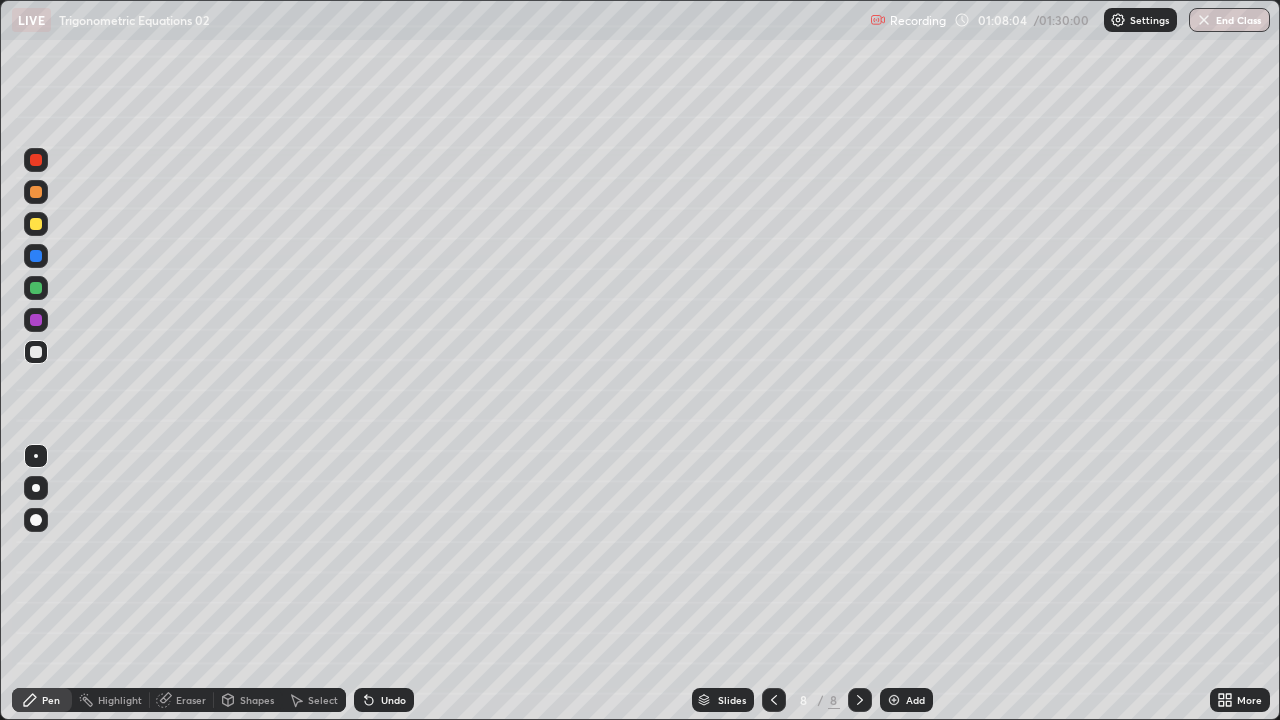 click on "Undo" at bounding box center [393, 700] 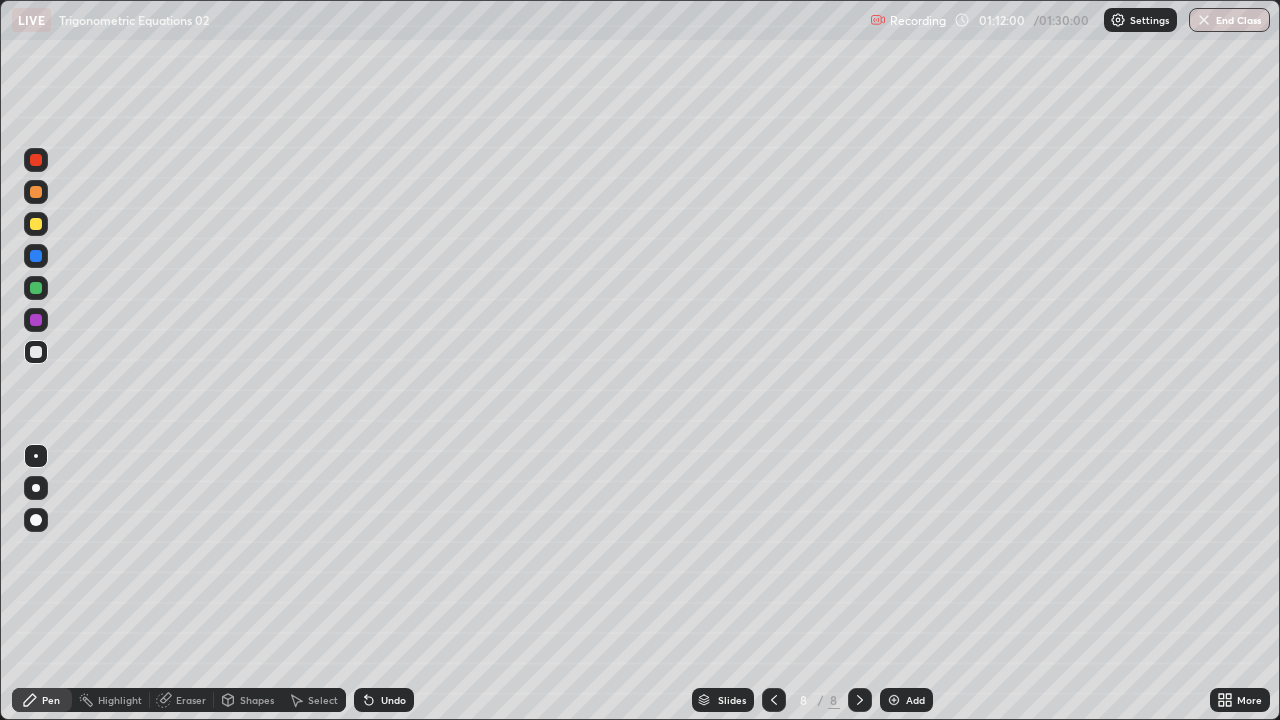 click at bounding box center (36, 224) 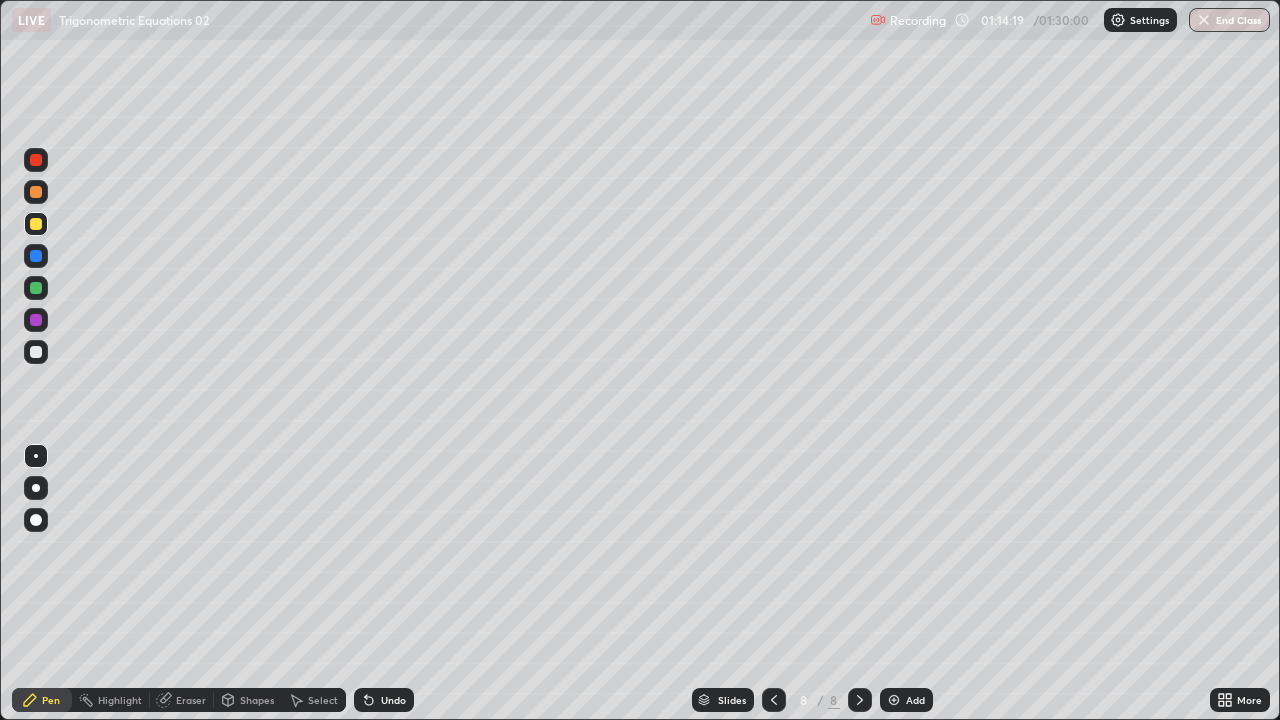 click on "Add" at bounding box center (906, 700) 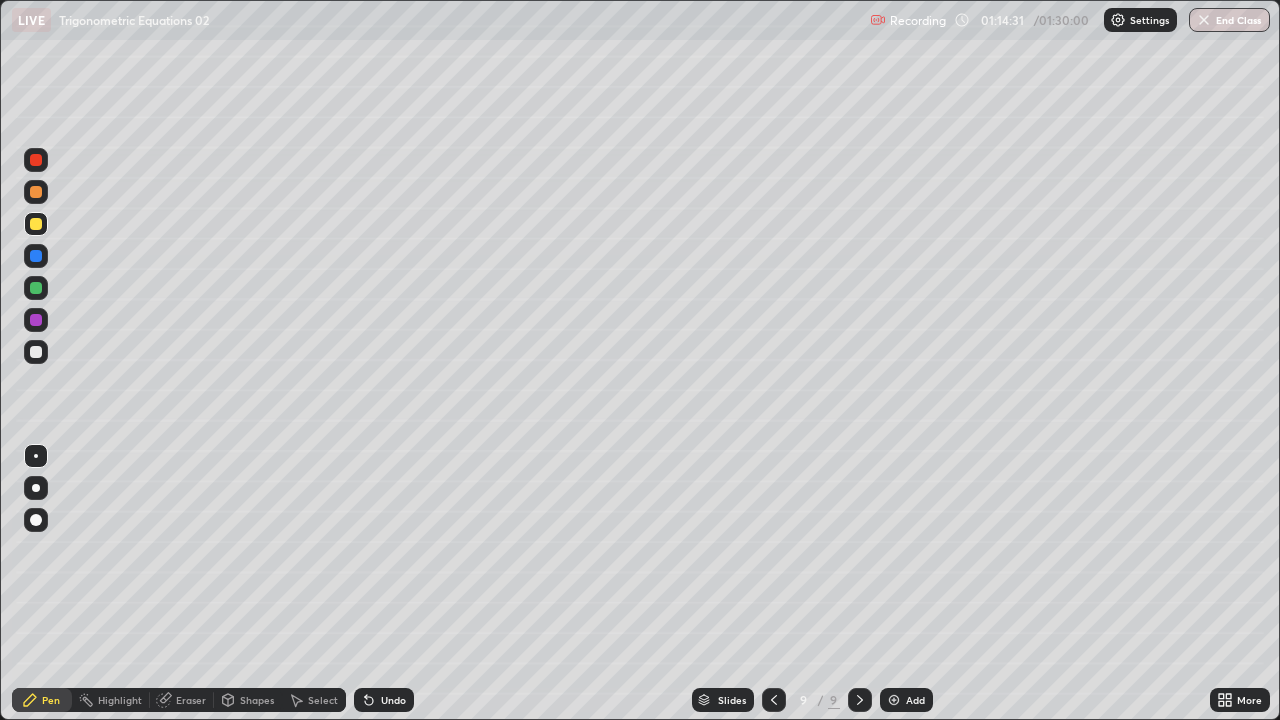 click 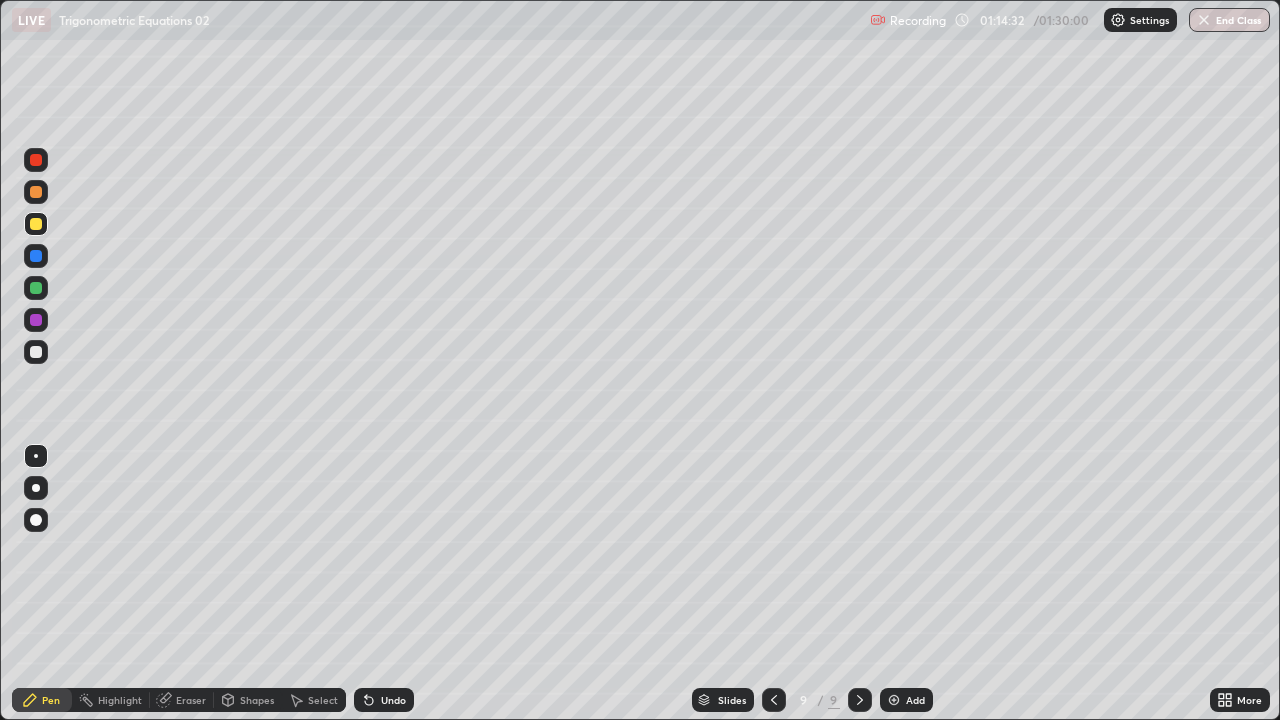 click 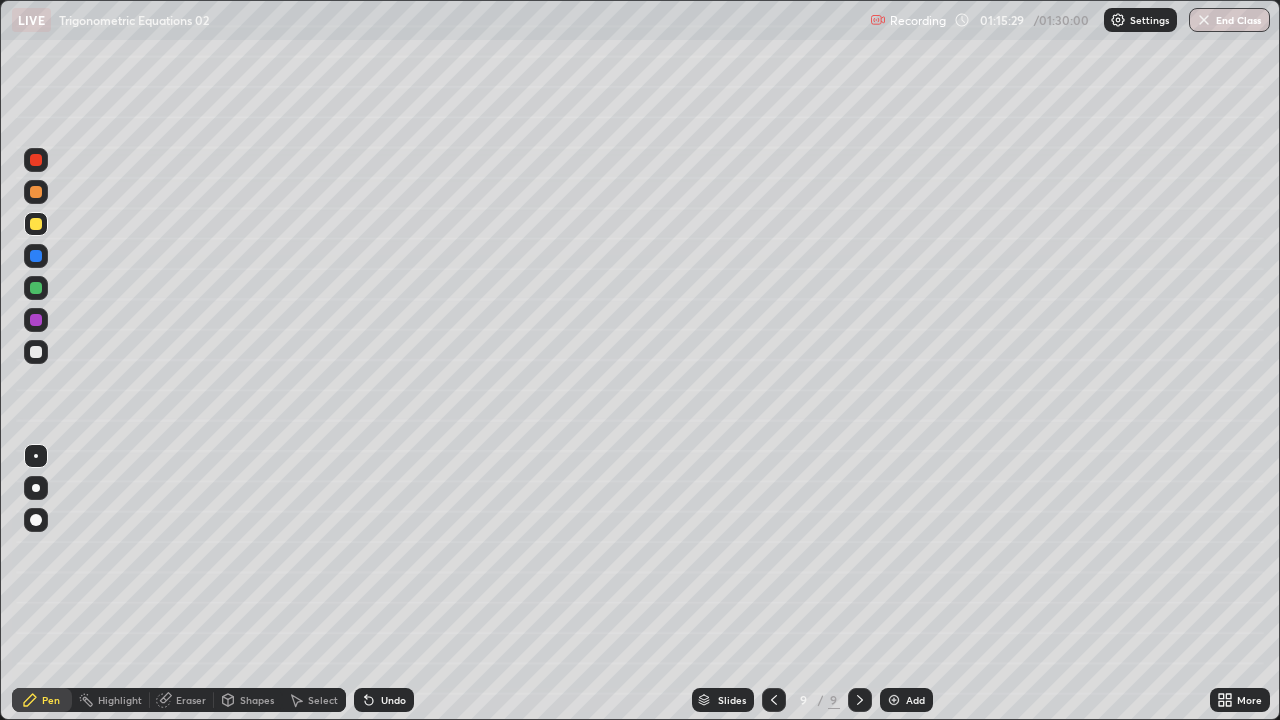 click at bounding box center [36, 352] 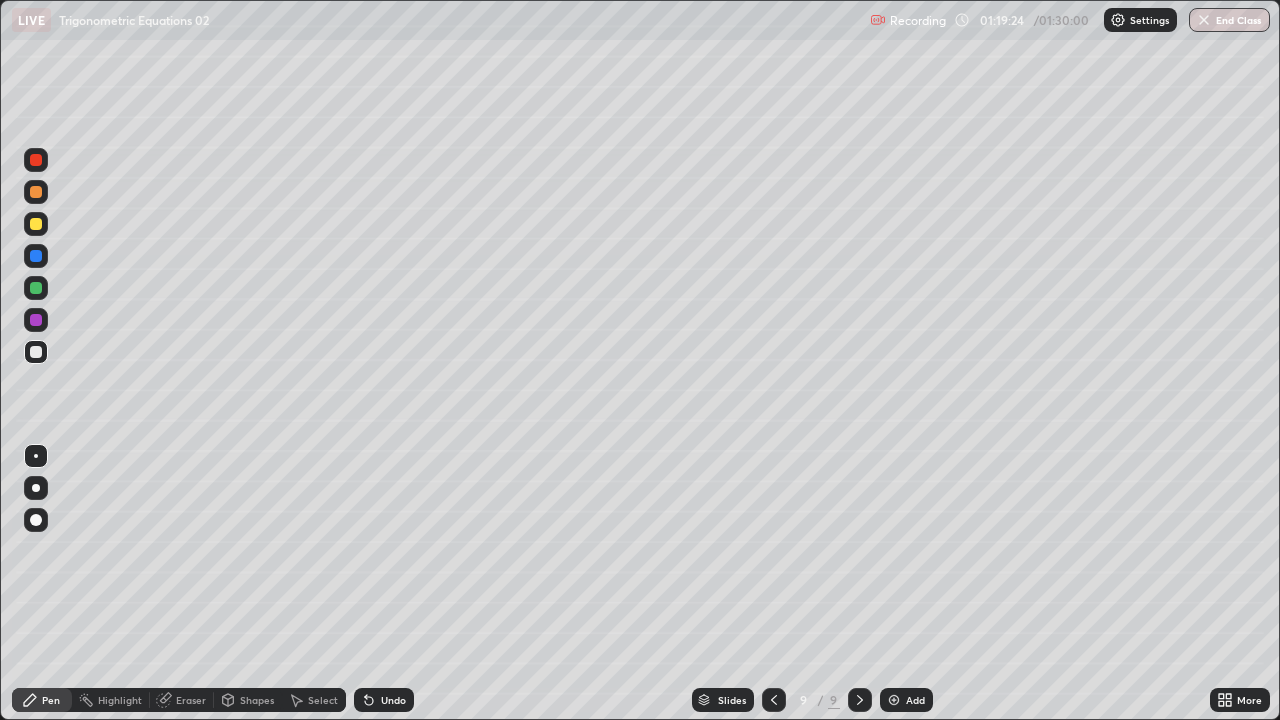 click on "Undo" at bounding box center [393, 700] 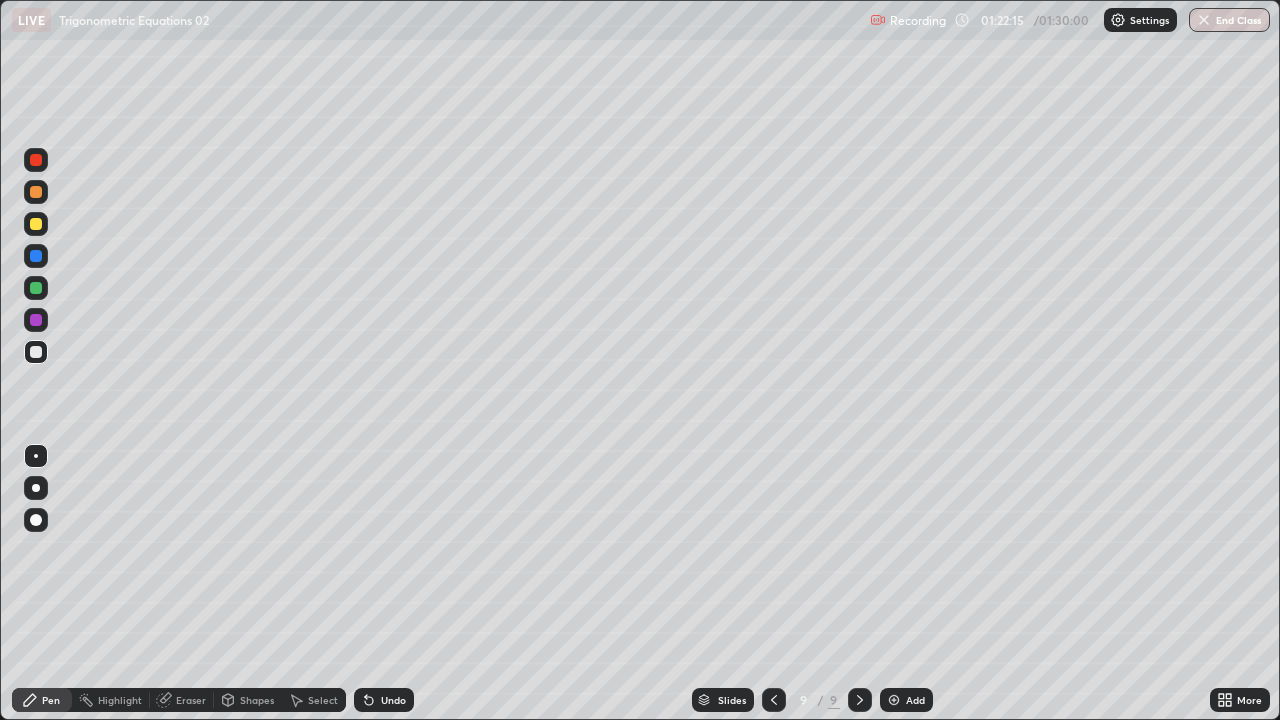click at bounding box center (36, 224) 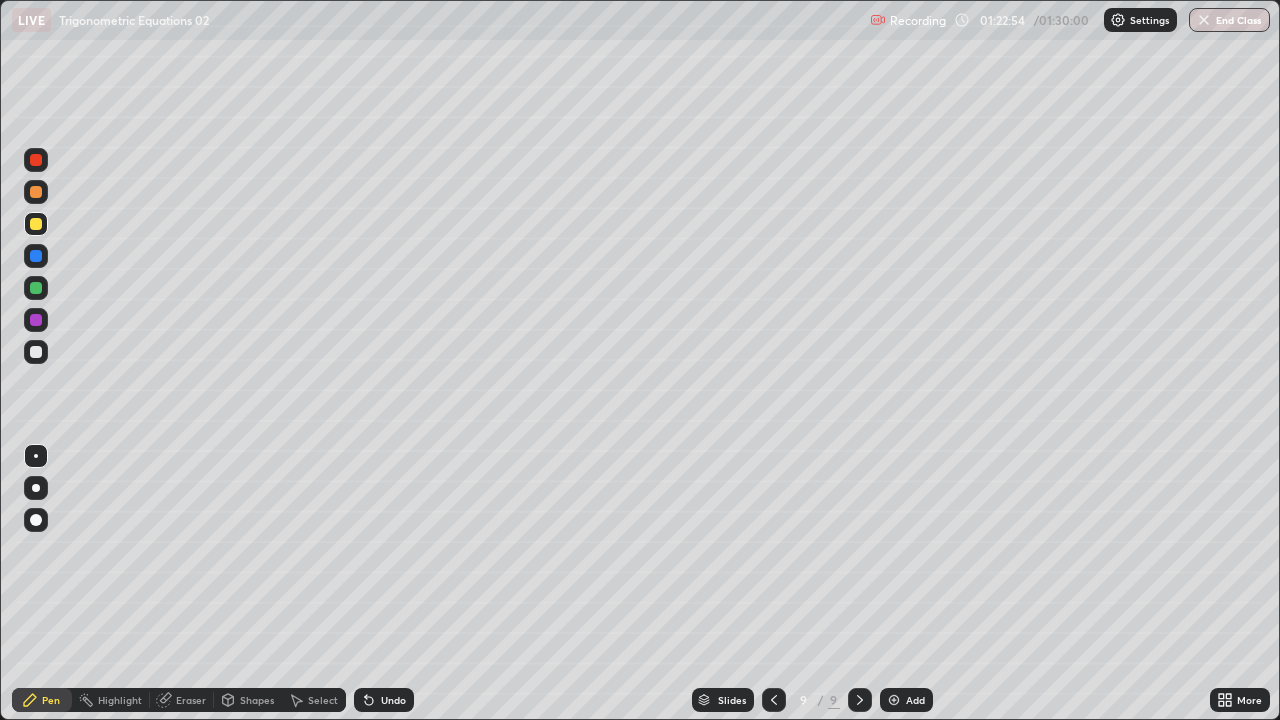 click at bounding box center [36, 352] 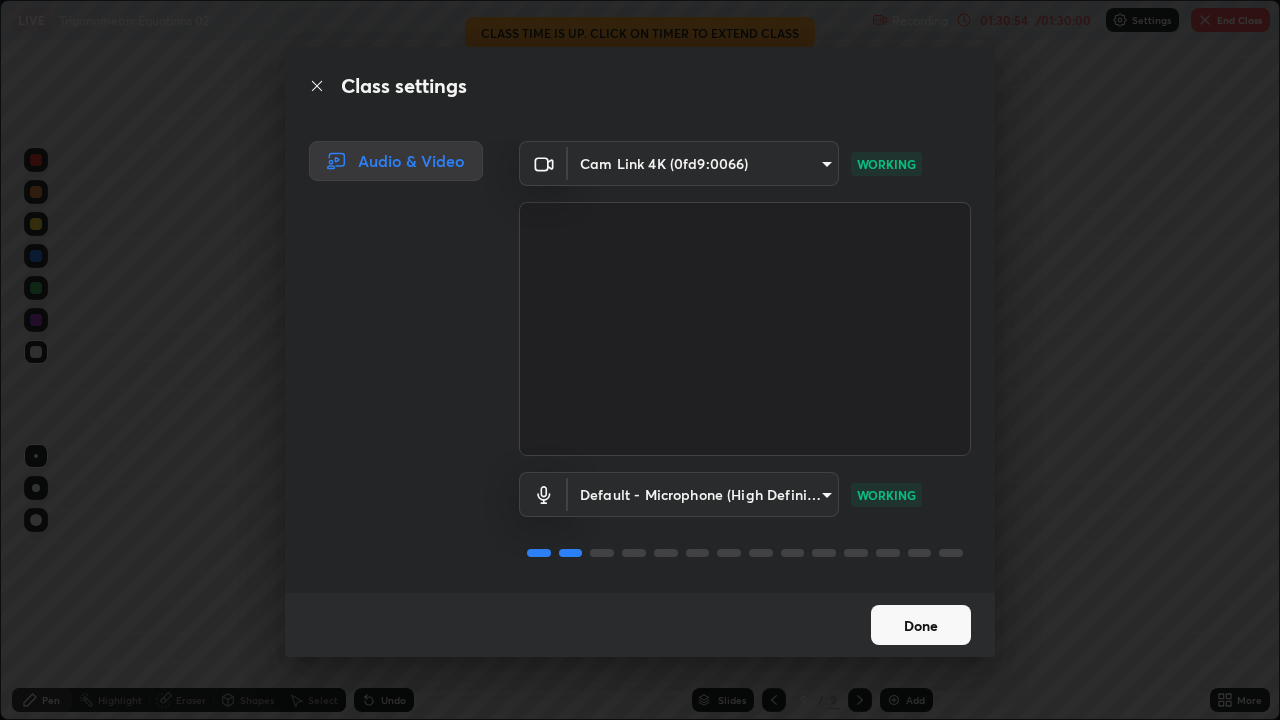 click on "Done" at bounding box center (921, 625) 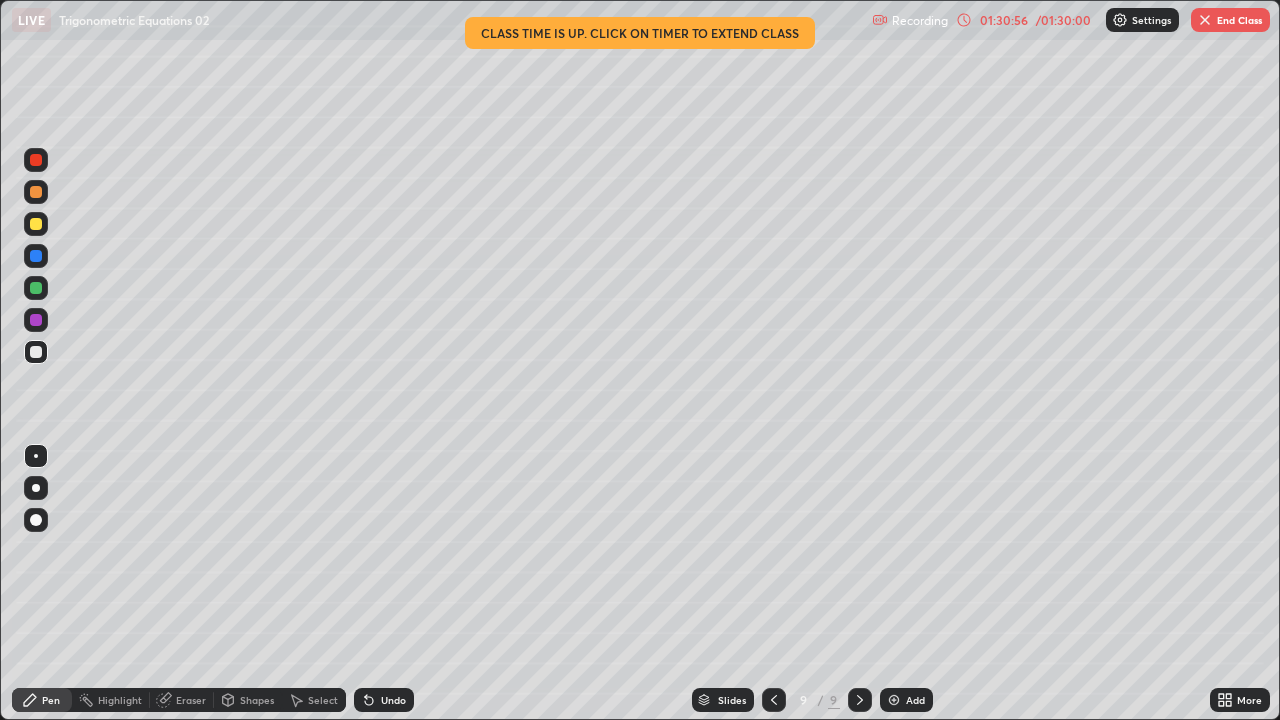 click on "End Class" at bounding box center (1230, 20) 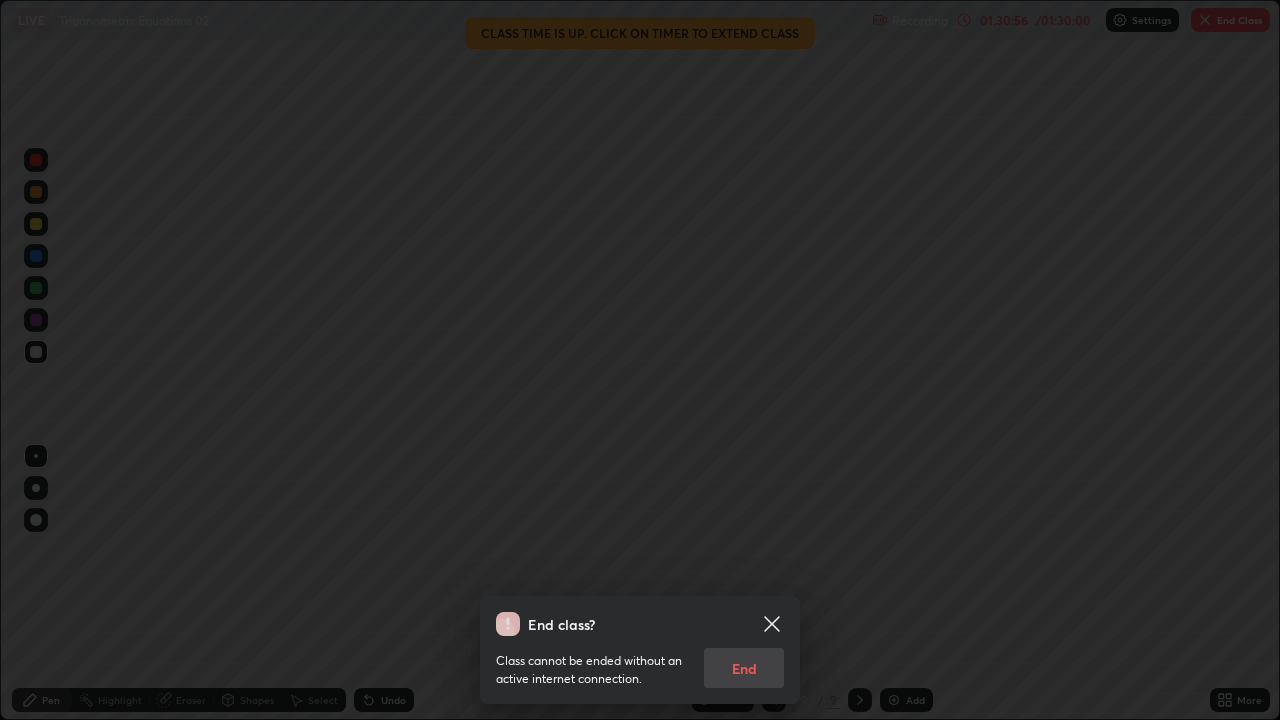 click on "Class cannot be ended without an active internet connection. End" at bounding box center [640, 662] 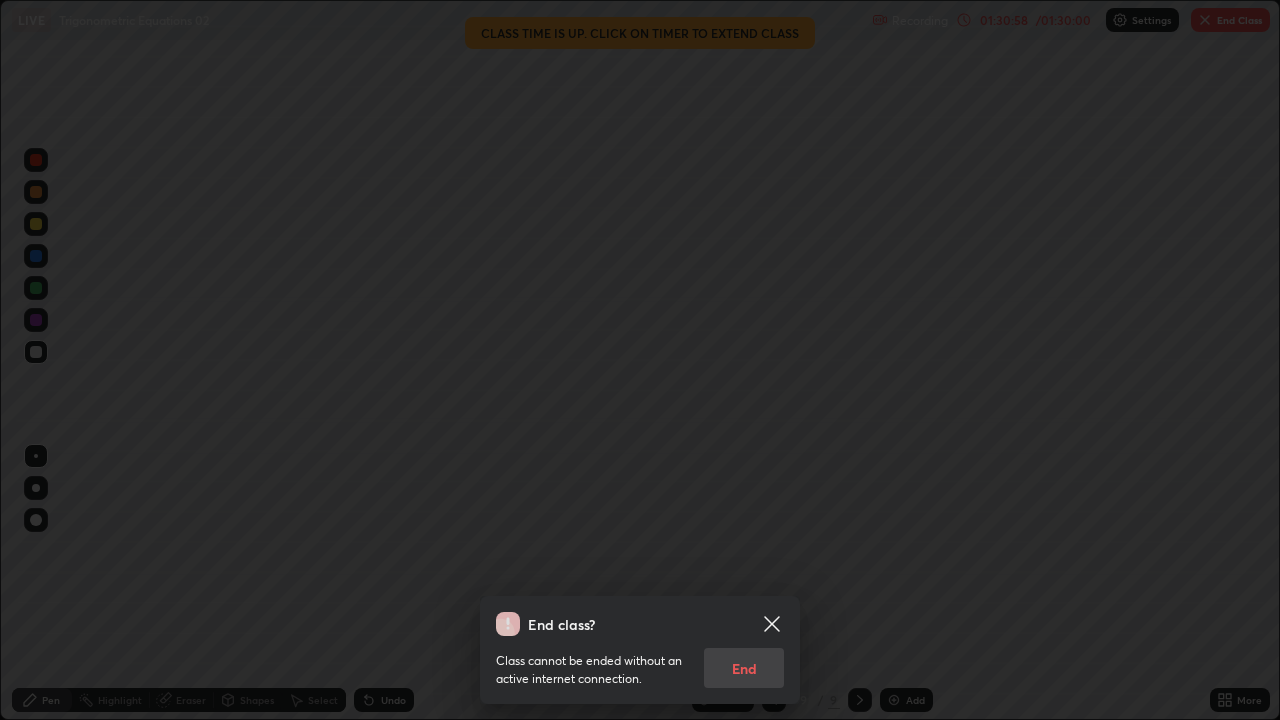 click on "End class? Class cannot be ended without an active internet connection. End" at bounding box center (640, 360) 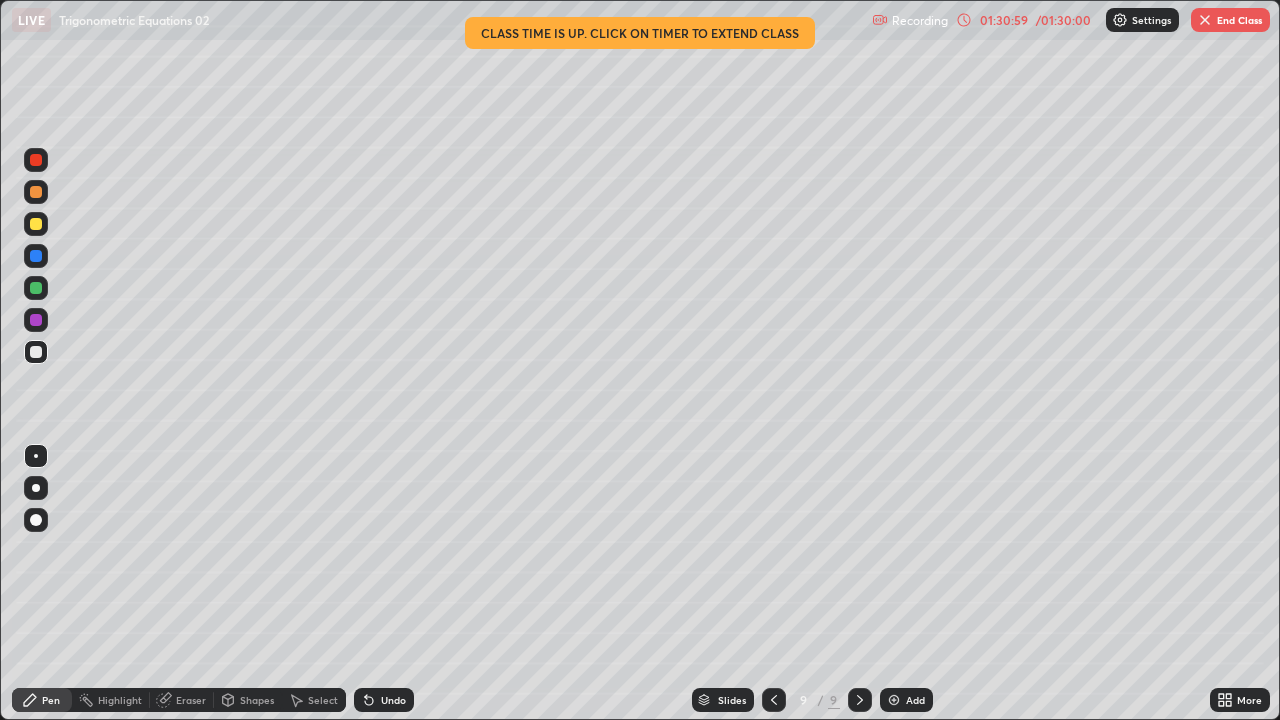 click on "End Class" at bounding box center (1230, 20) 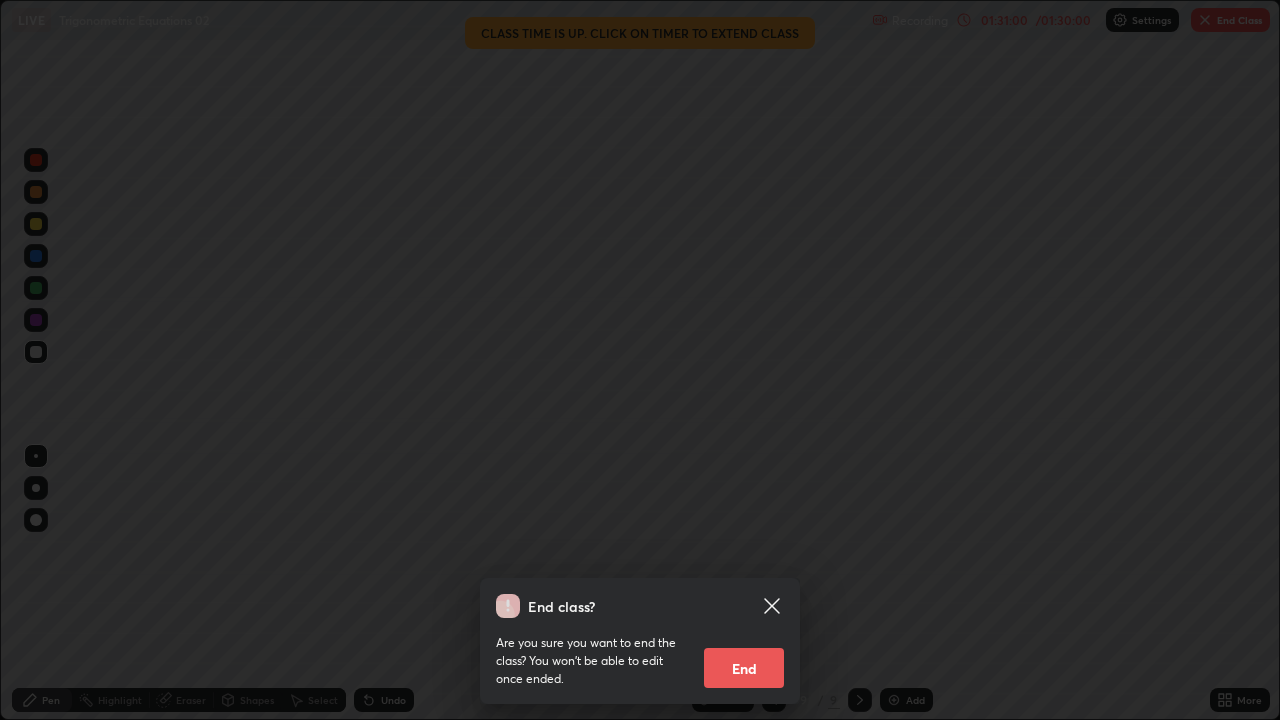 click on "End" at bounding box center [744, 668] 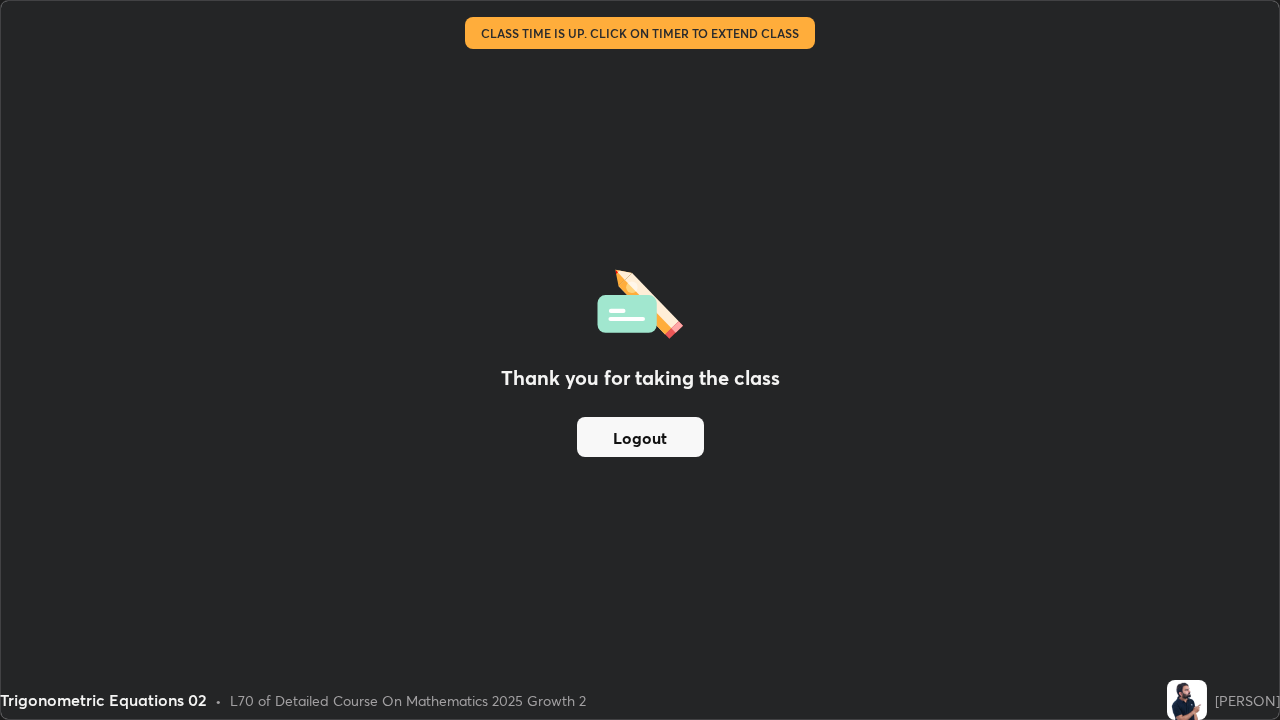 click on "Logout" at bounding box center [640, 437] 